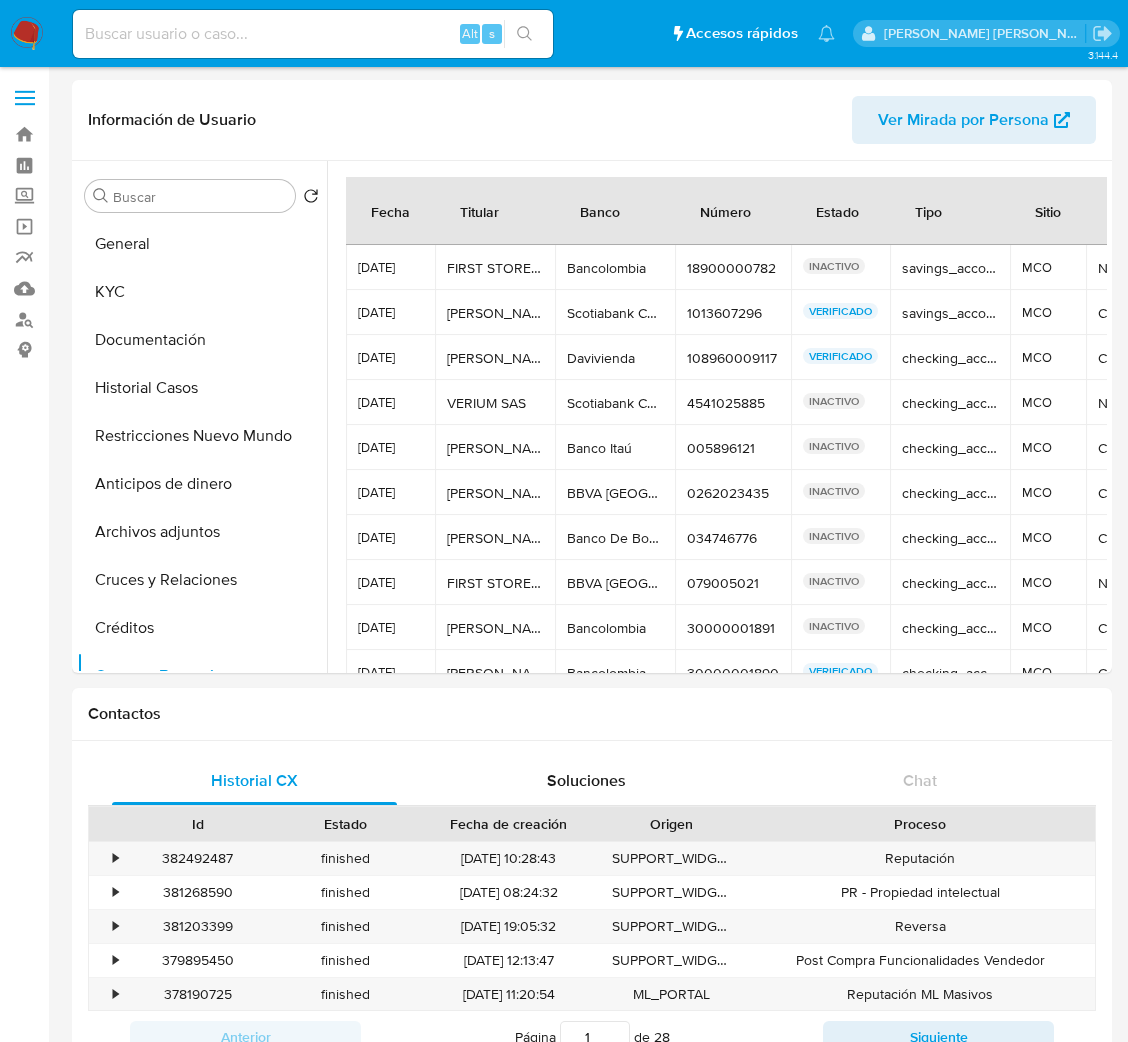 select on "10" 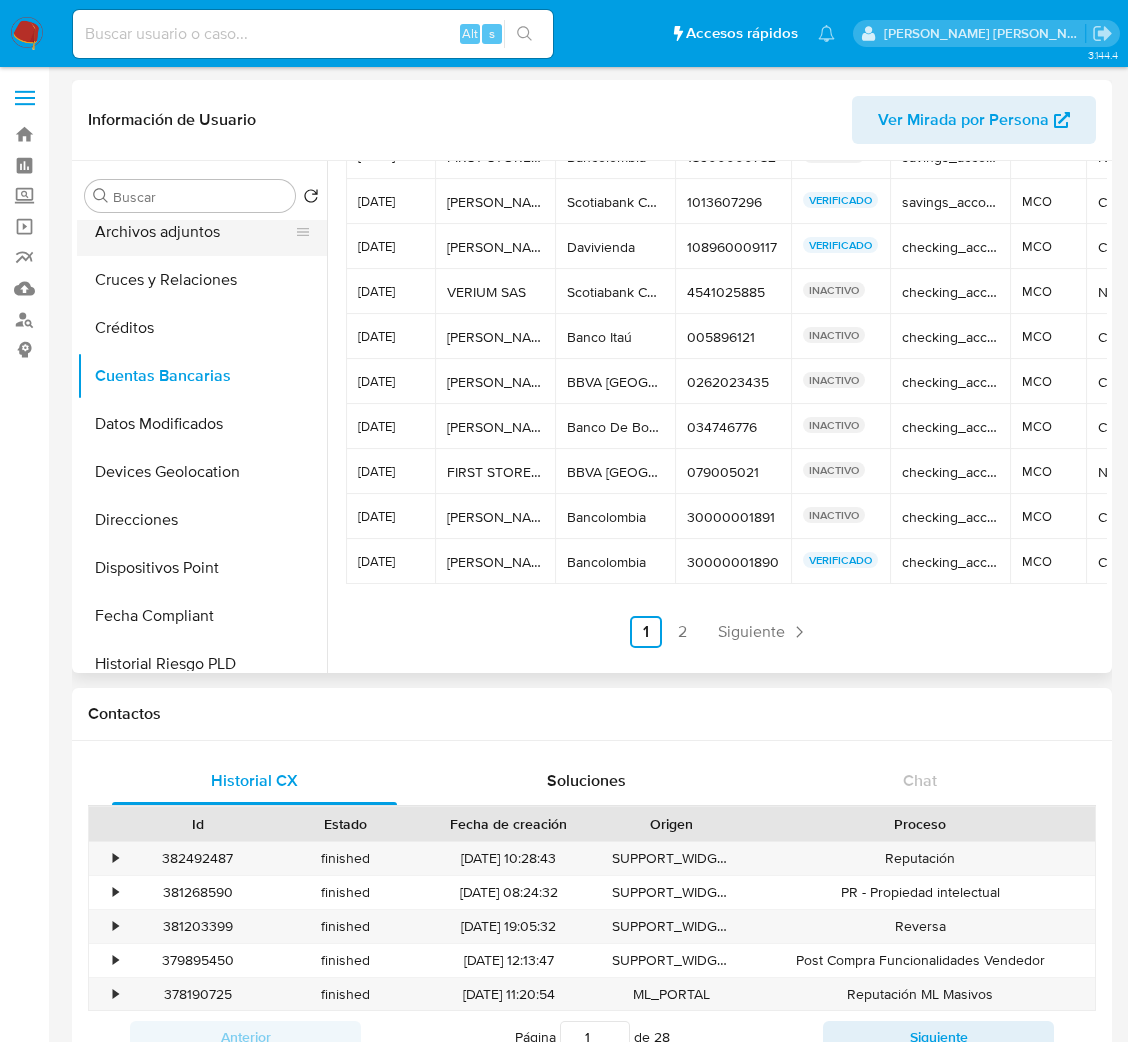 click on "Archivos adjuntos" at bounding box center (194, 232) 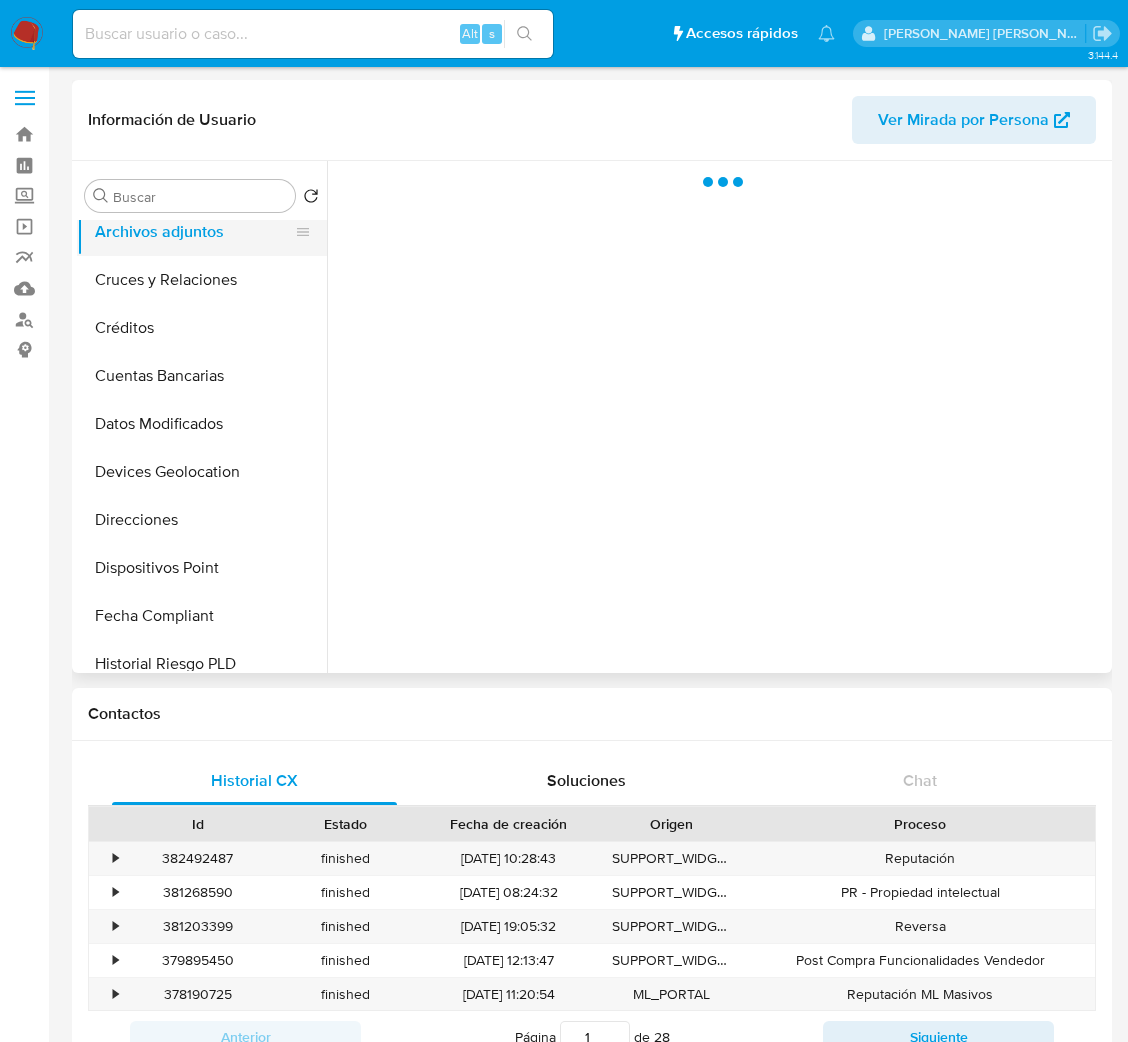 scroll, scrollTop: 0, scrollLeft: 0, axis: both 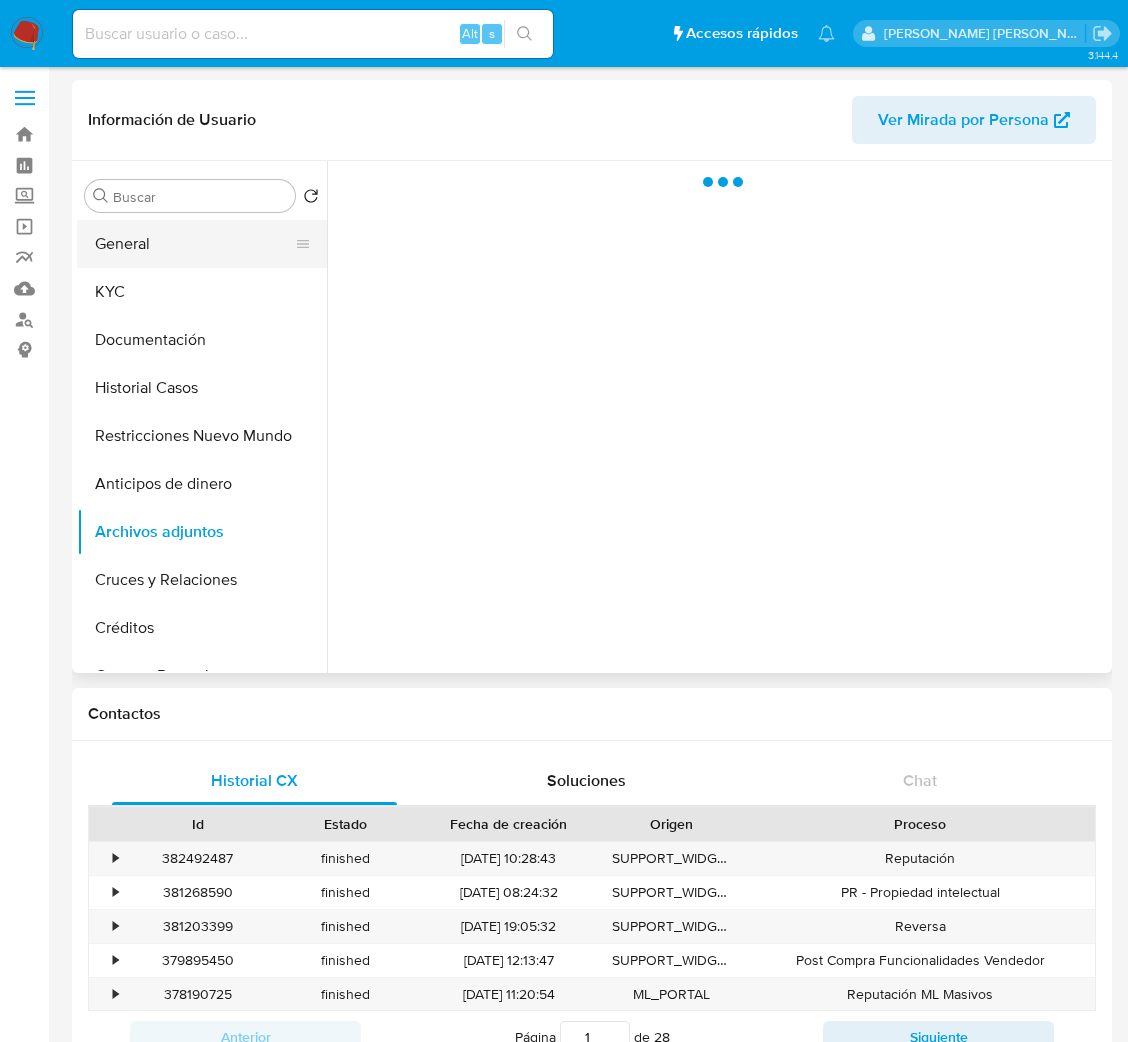 click on "General" at bounding box center [194, 244] 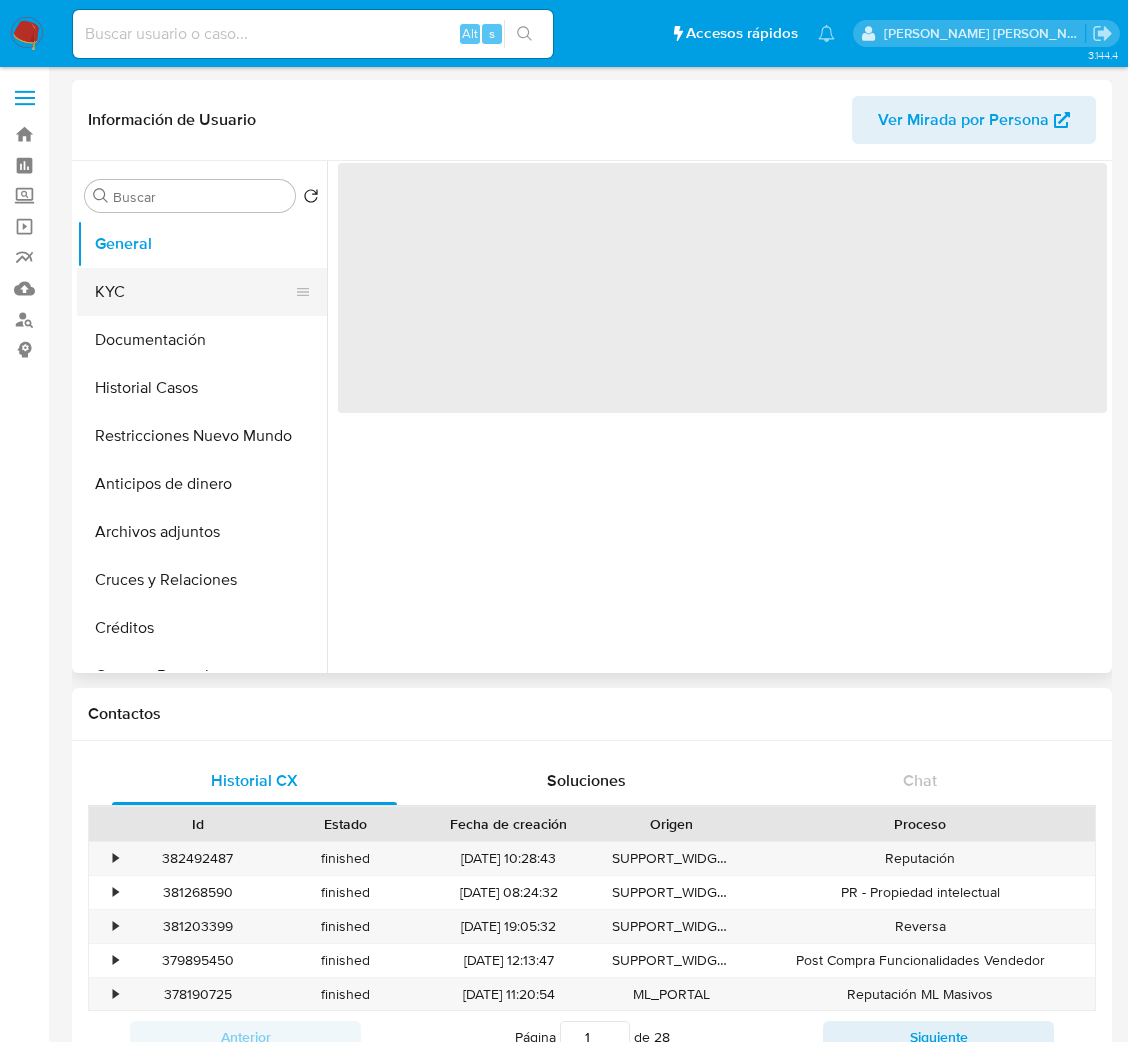 click on "KYC" at bounding box center (194, 292) 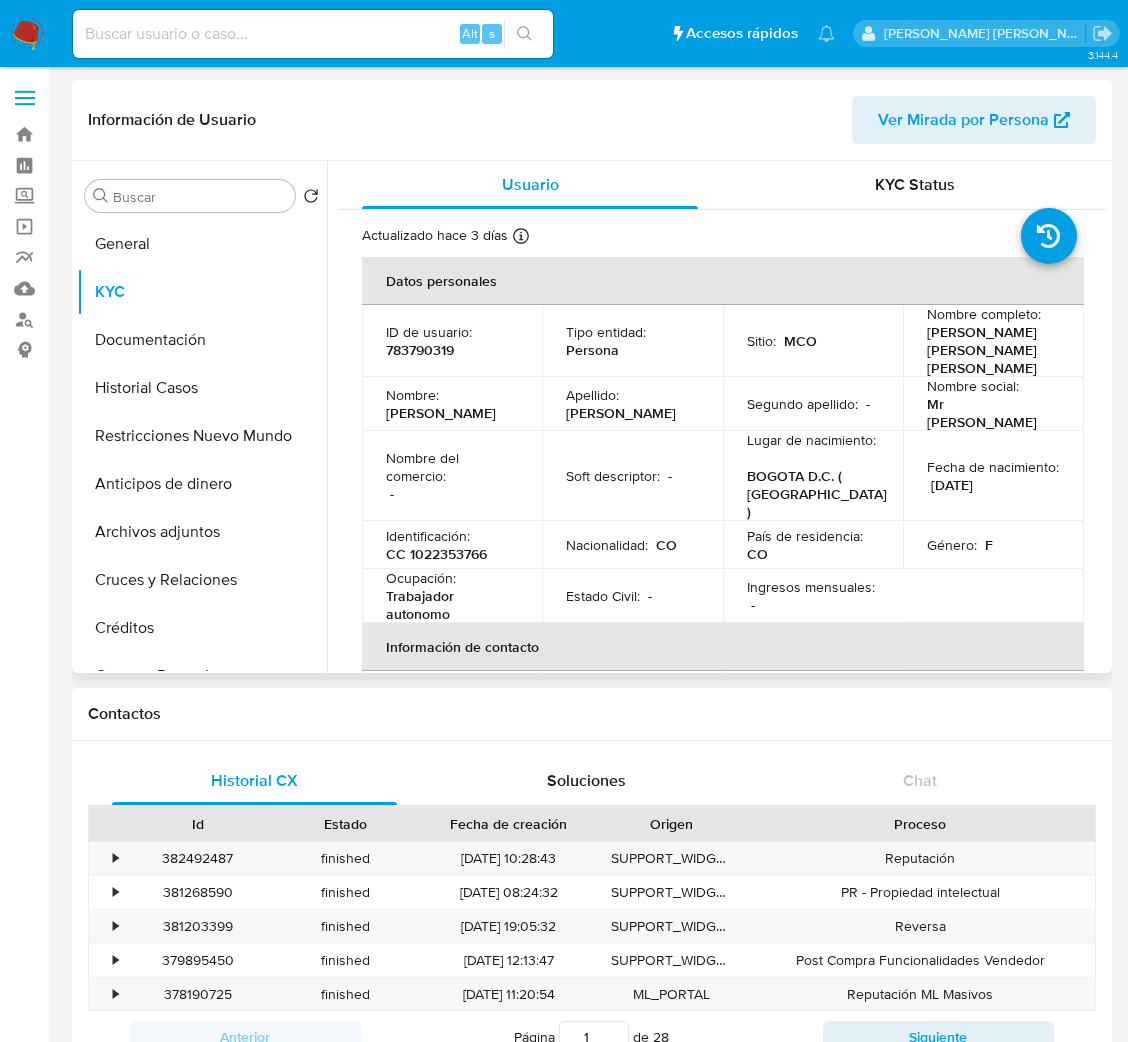 click on "Datos personales" at bounding box center (723, 281) 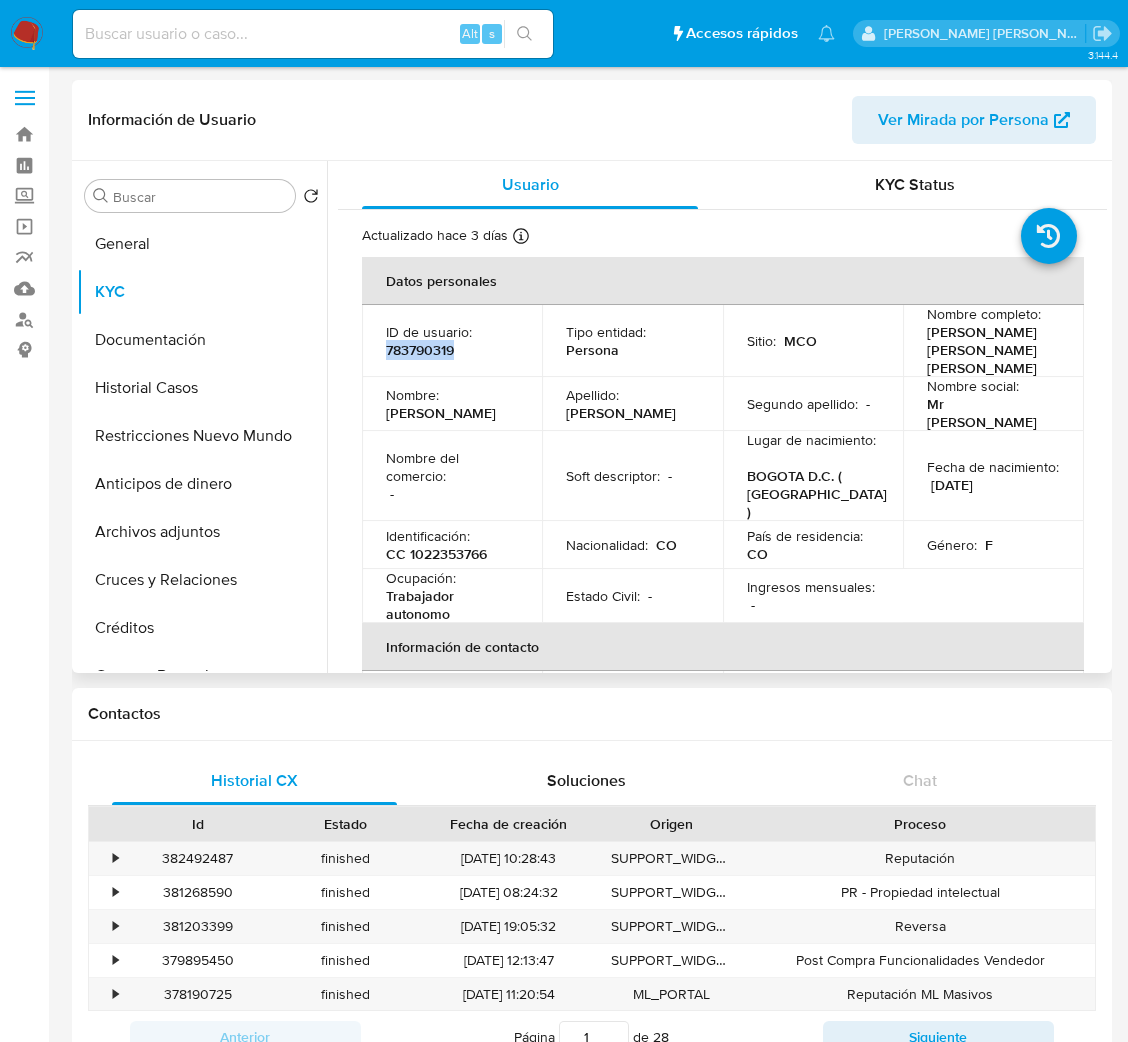 click on "783790319" at bounding box center [420, 350] 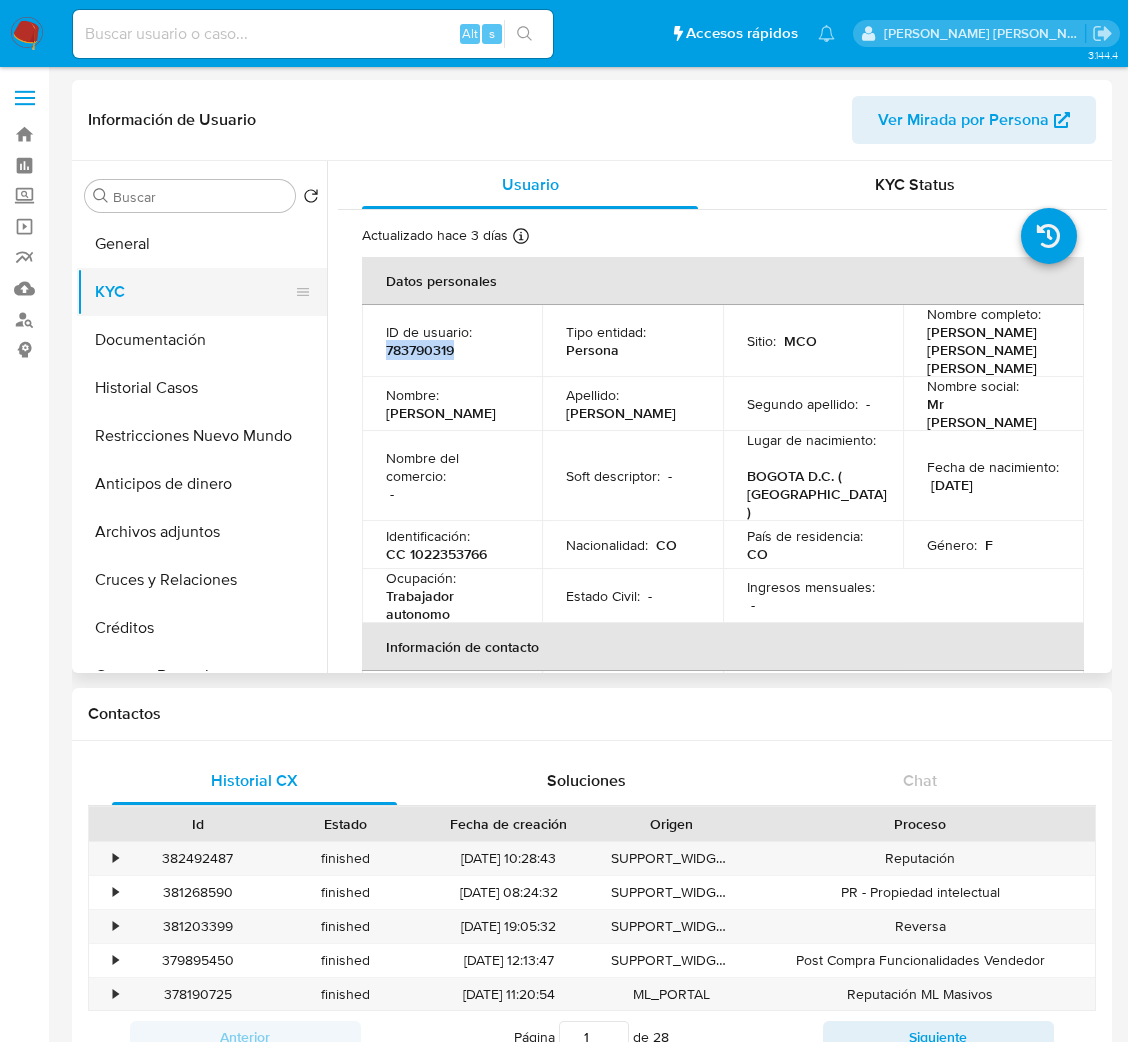 copy on "783790319" 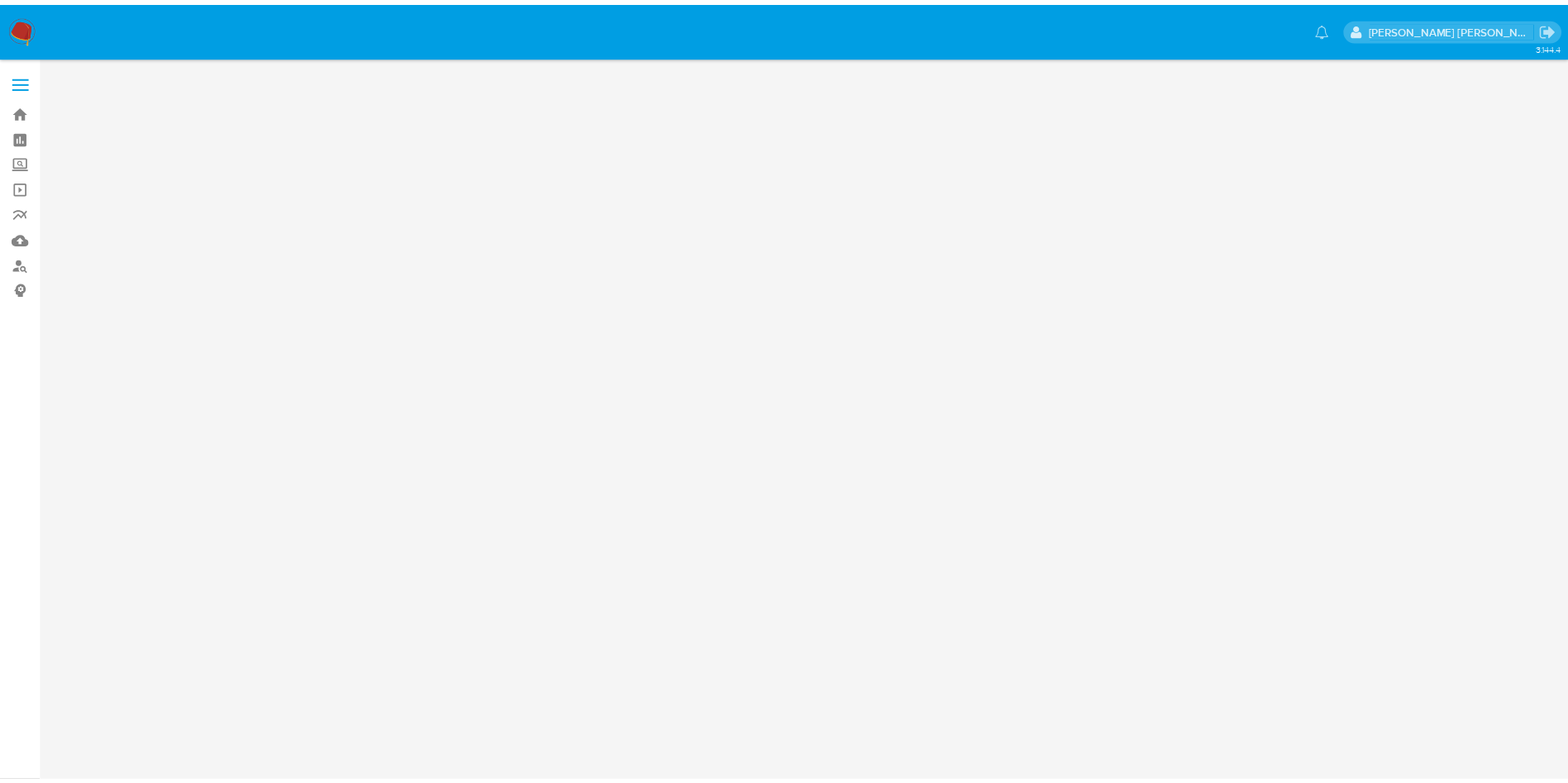scroll, scrollTop: 0, scrollLeft: 0, axis: both 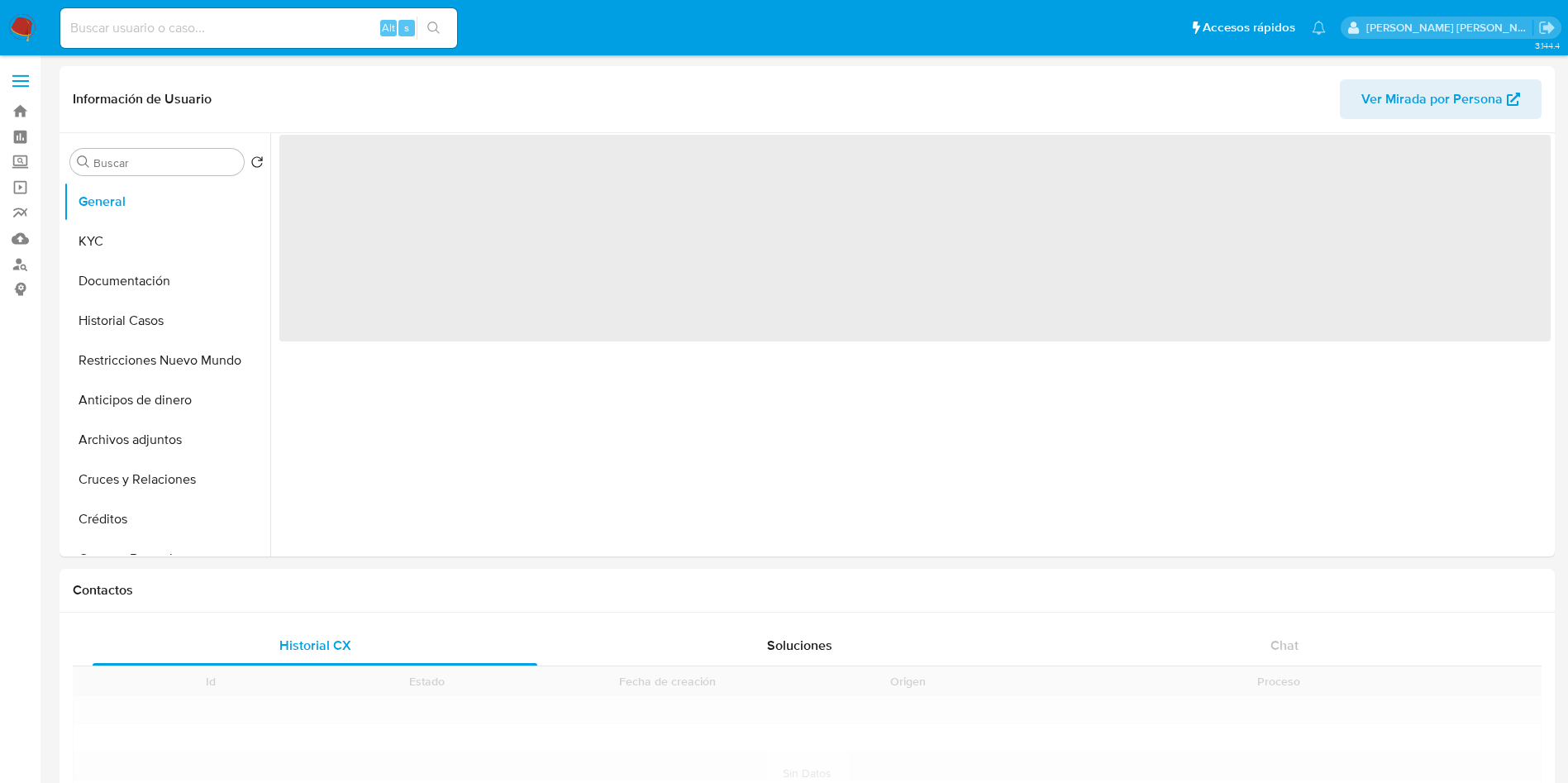 click at bounding box center [22, 28] 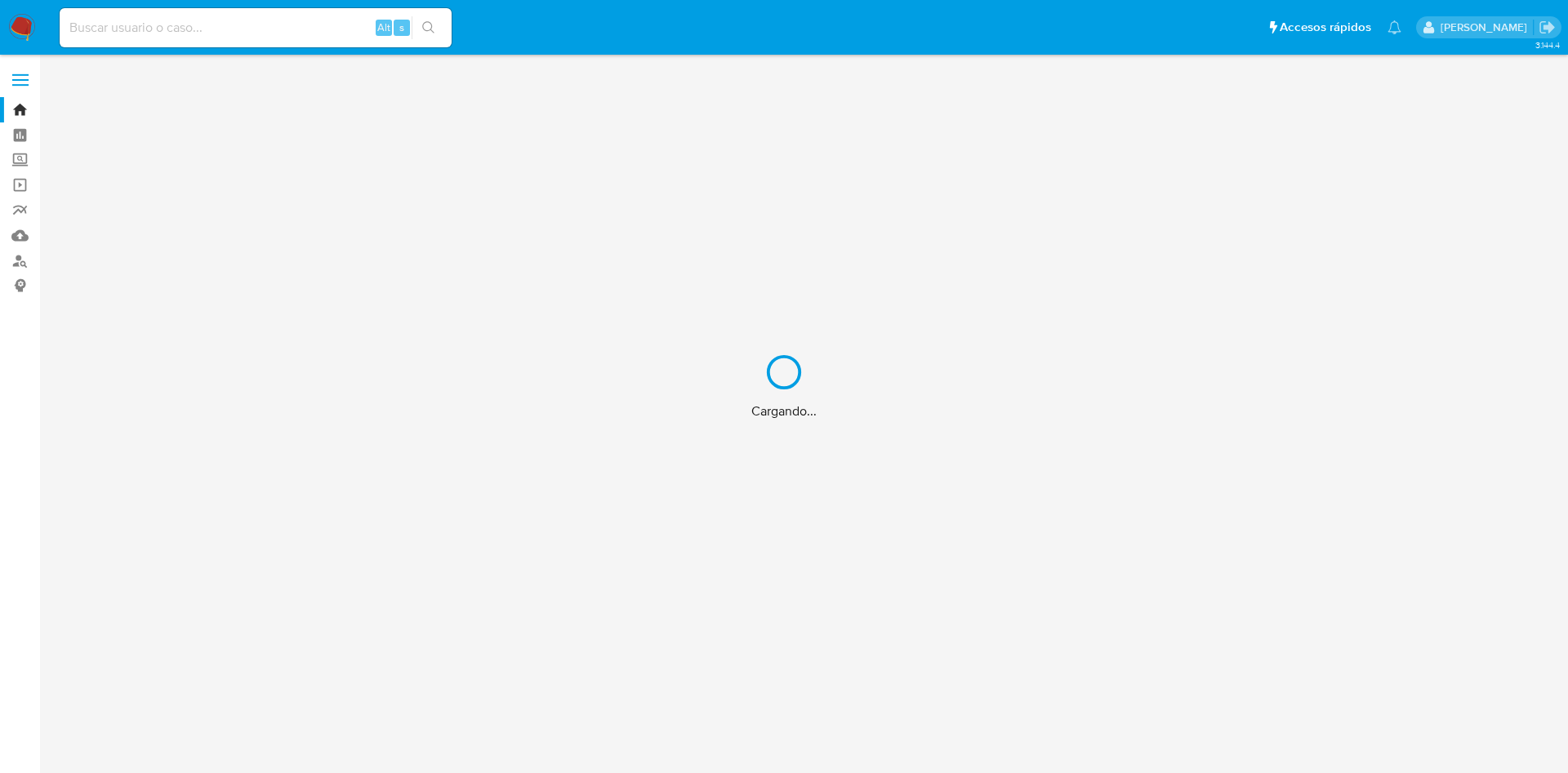 scroll, scrollTop: 0, scrollLeft: 0, axis: both 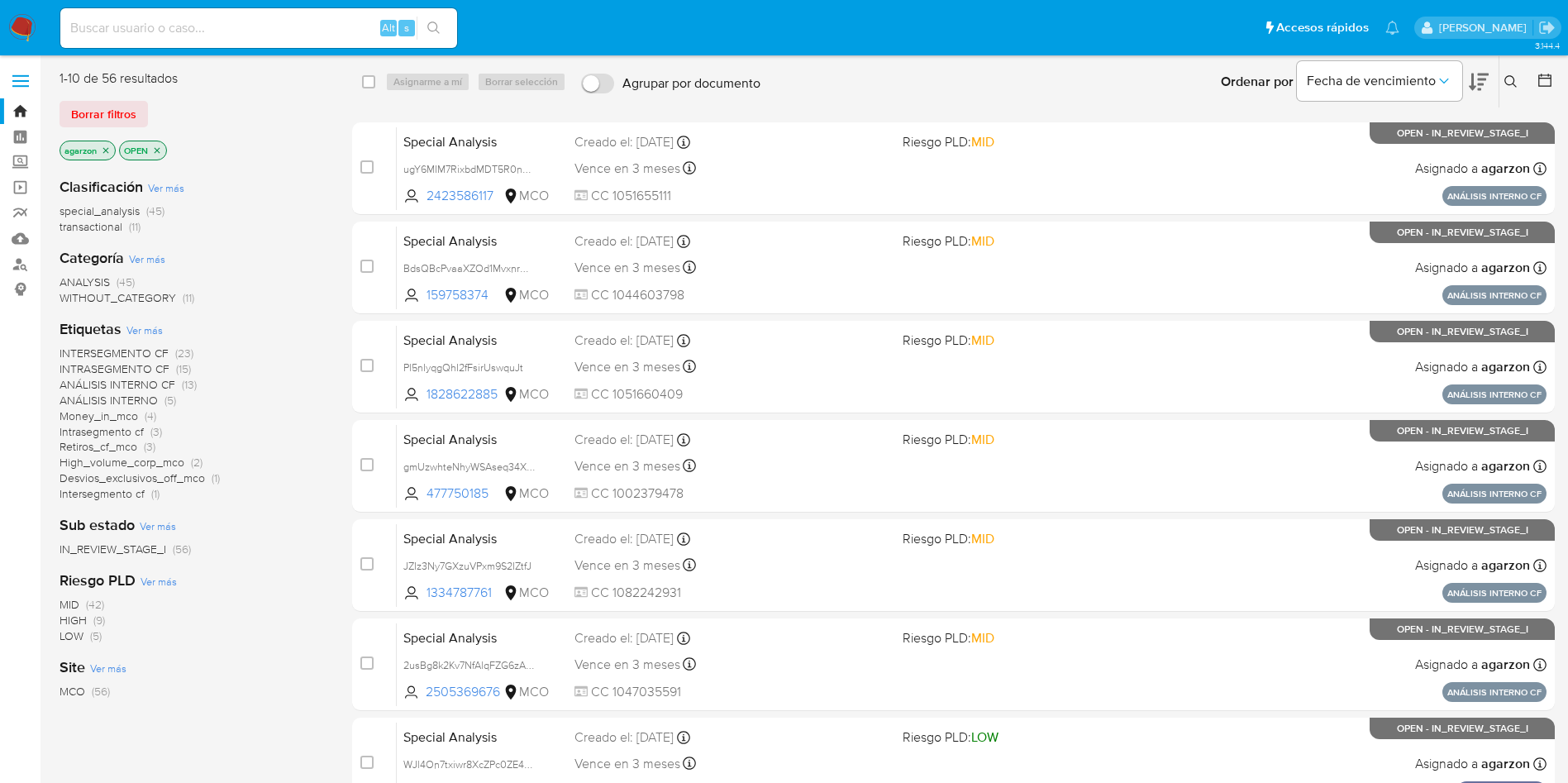 click on "agarzon" at bounding box center [88, 150] 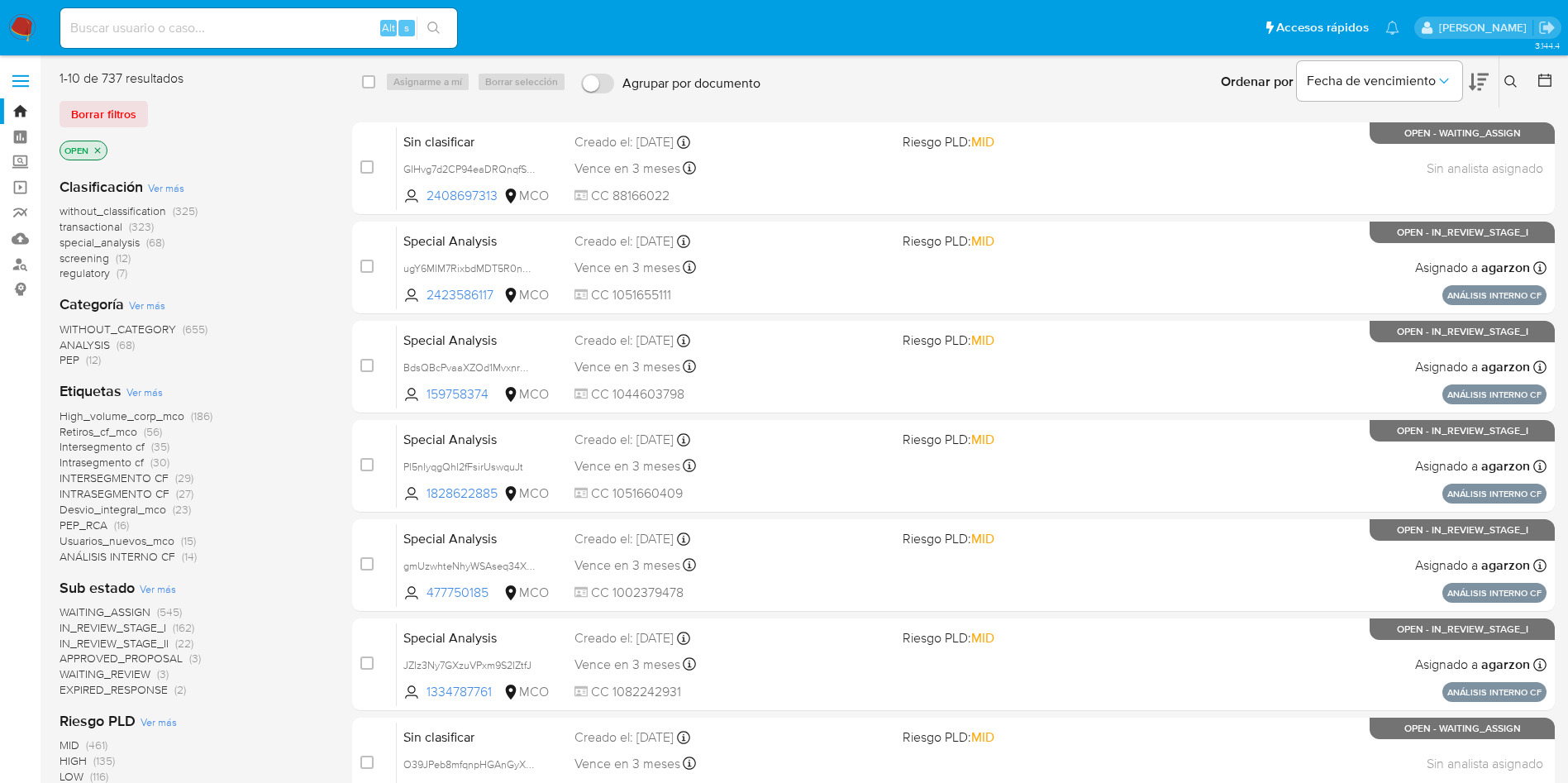 click on "regulatory" at bounding box center (84, 273) 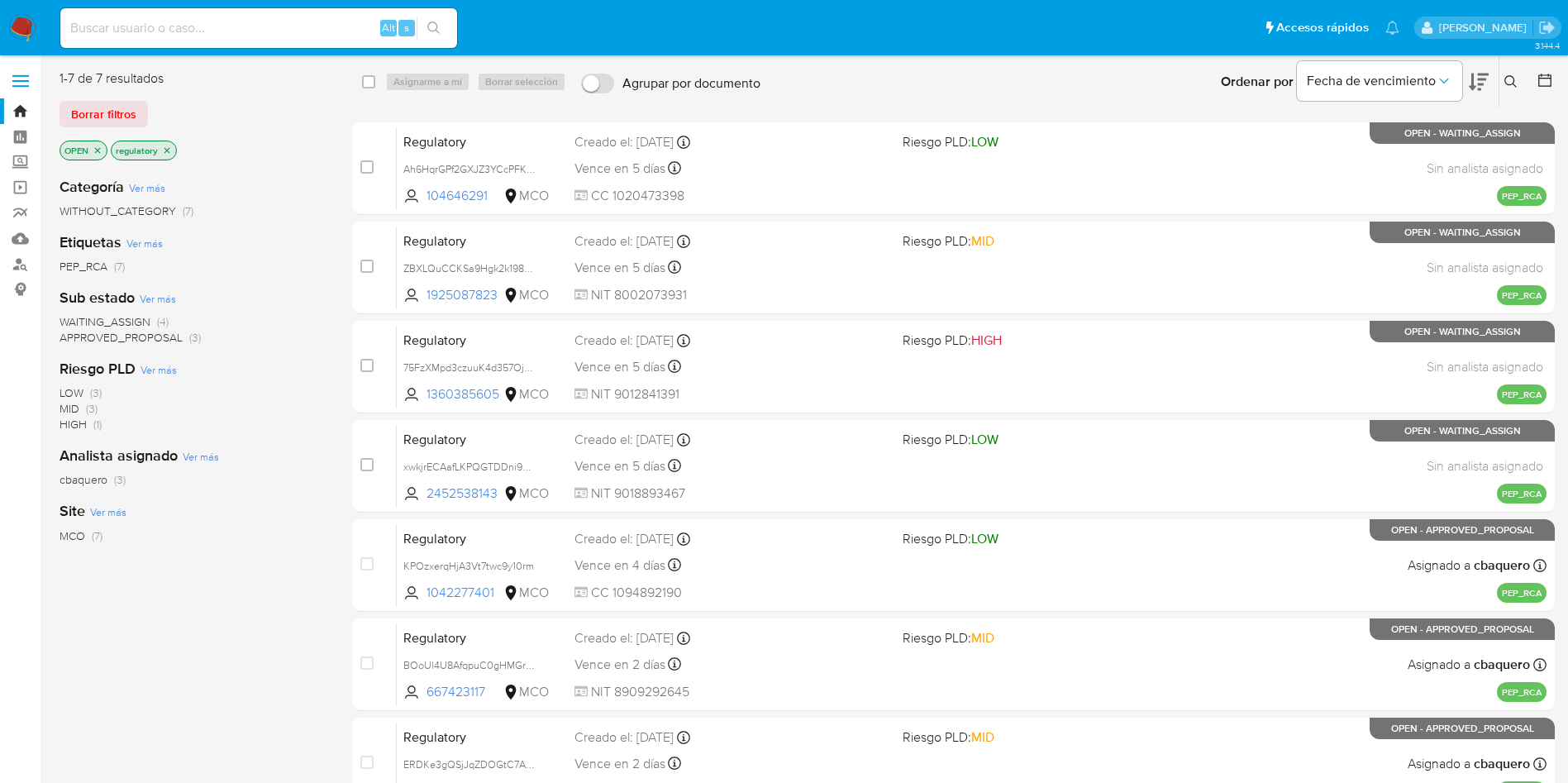 click 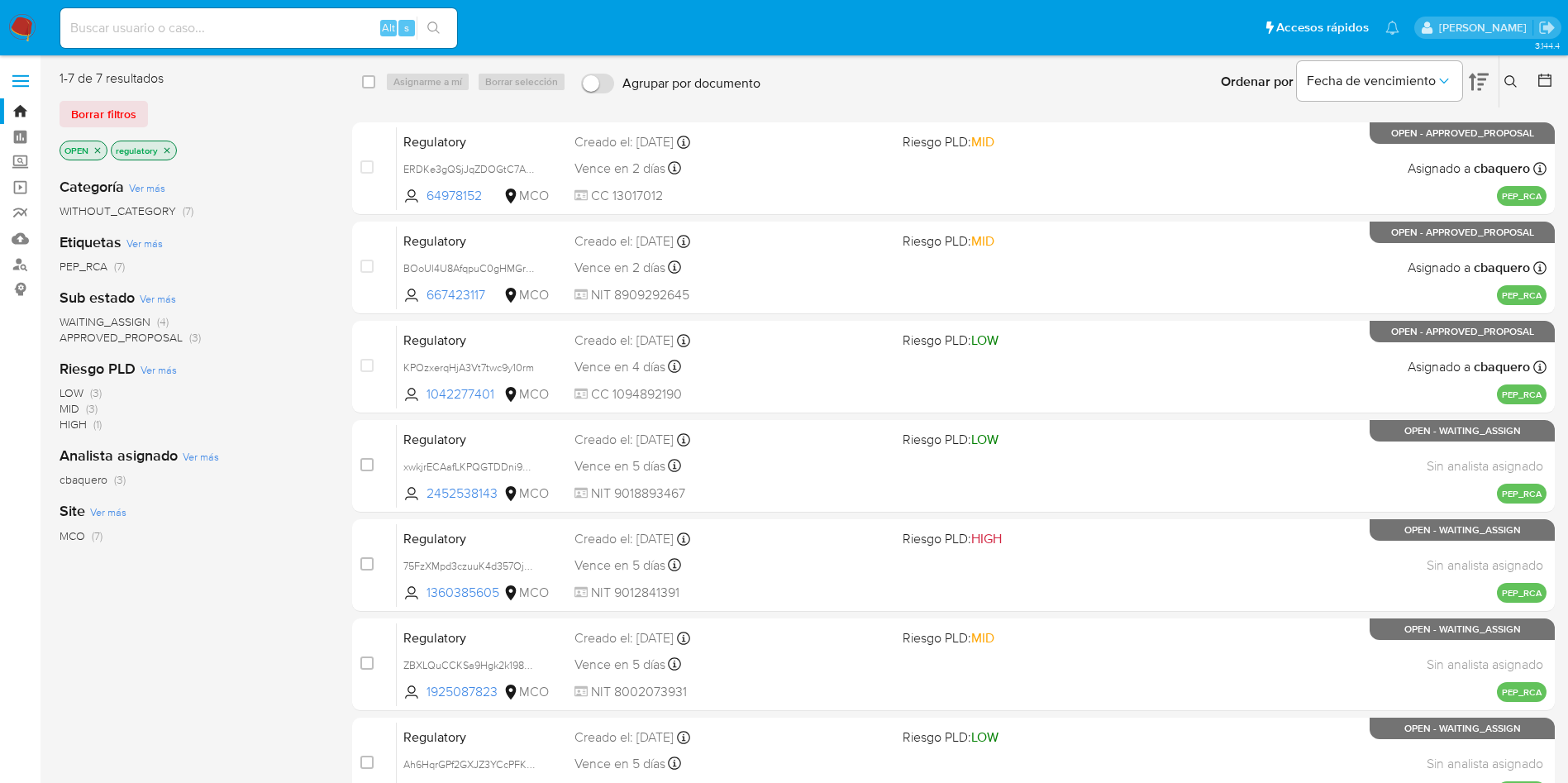 click on "WAITING_ASSIGN" at bounding box center (105, 322) 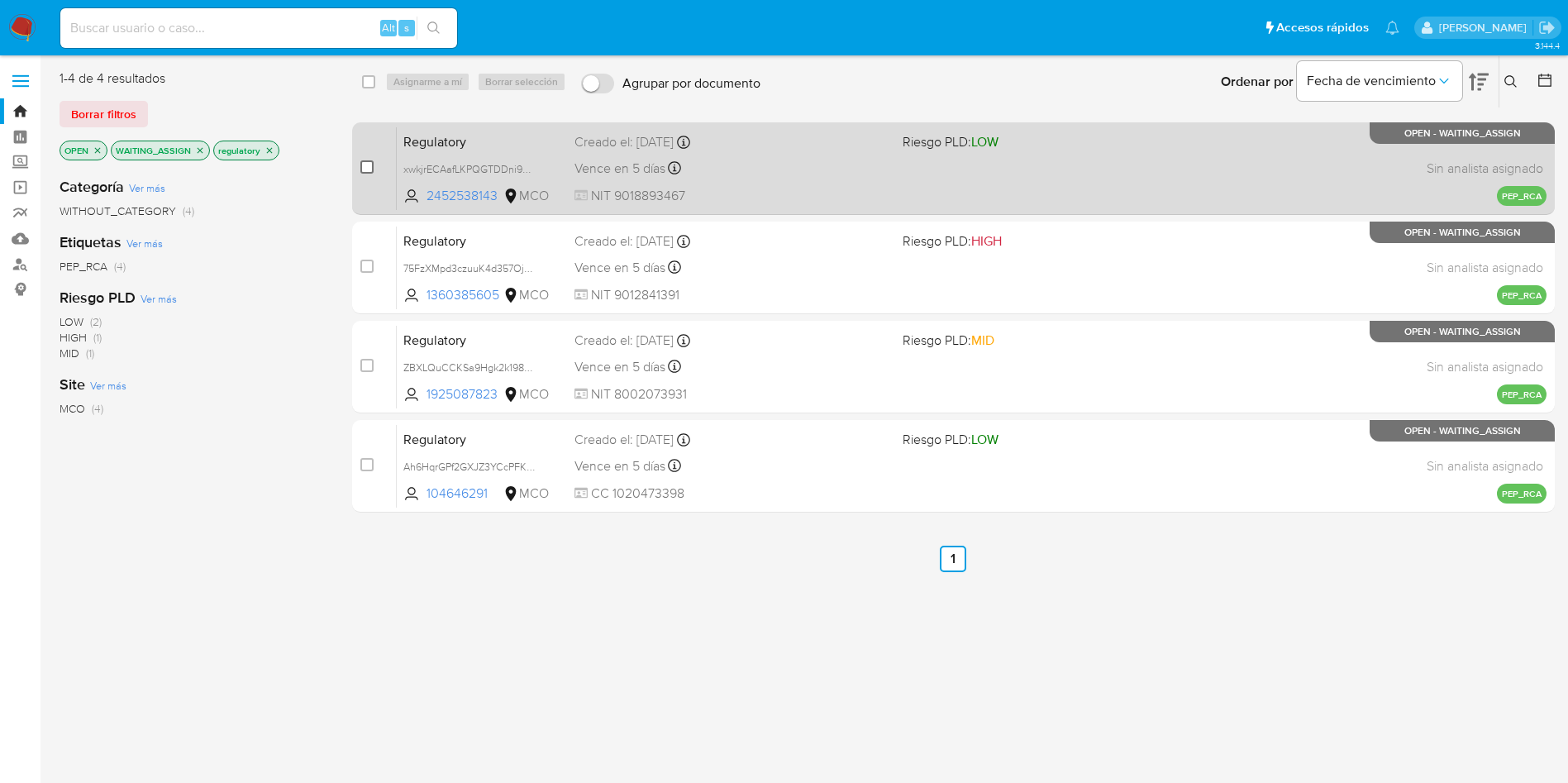 click at bounding box center [367, 167] 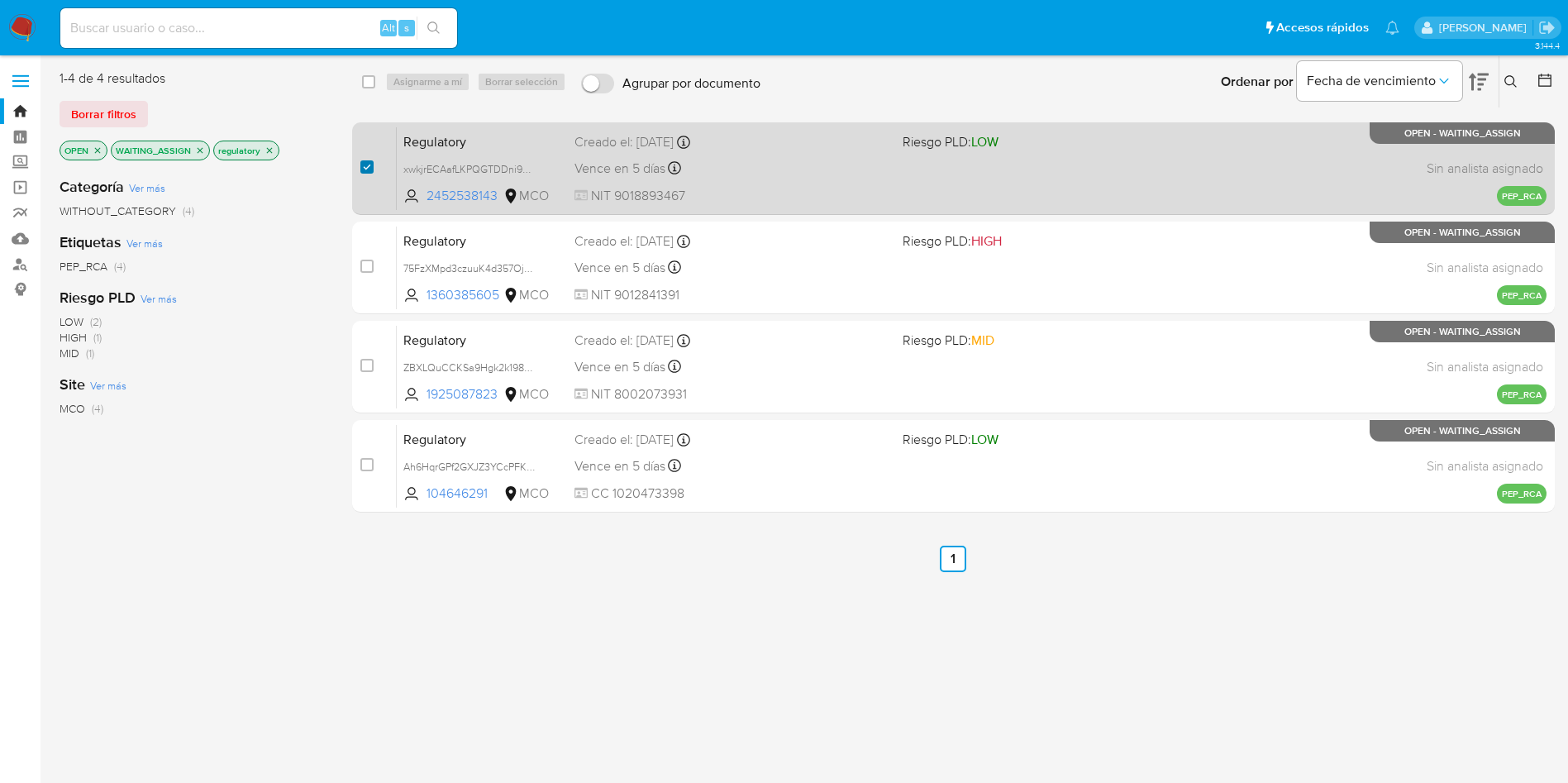 checkbox on "true" 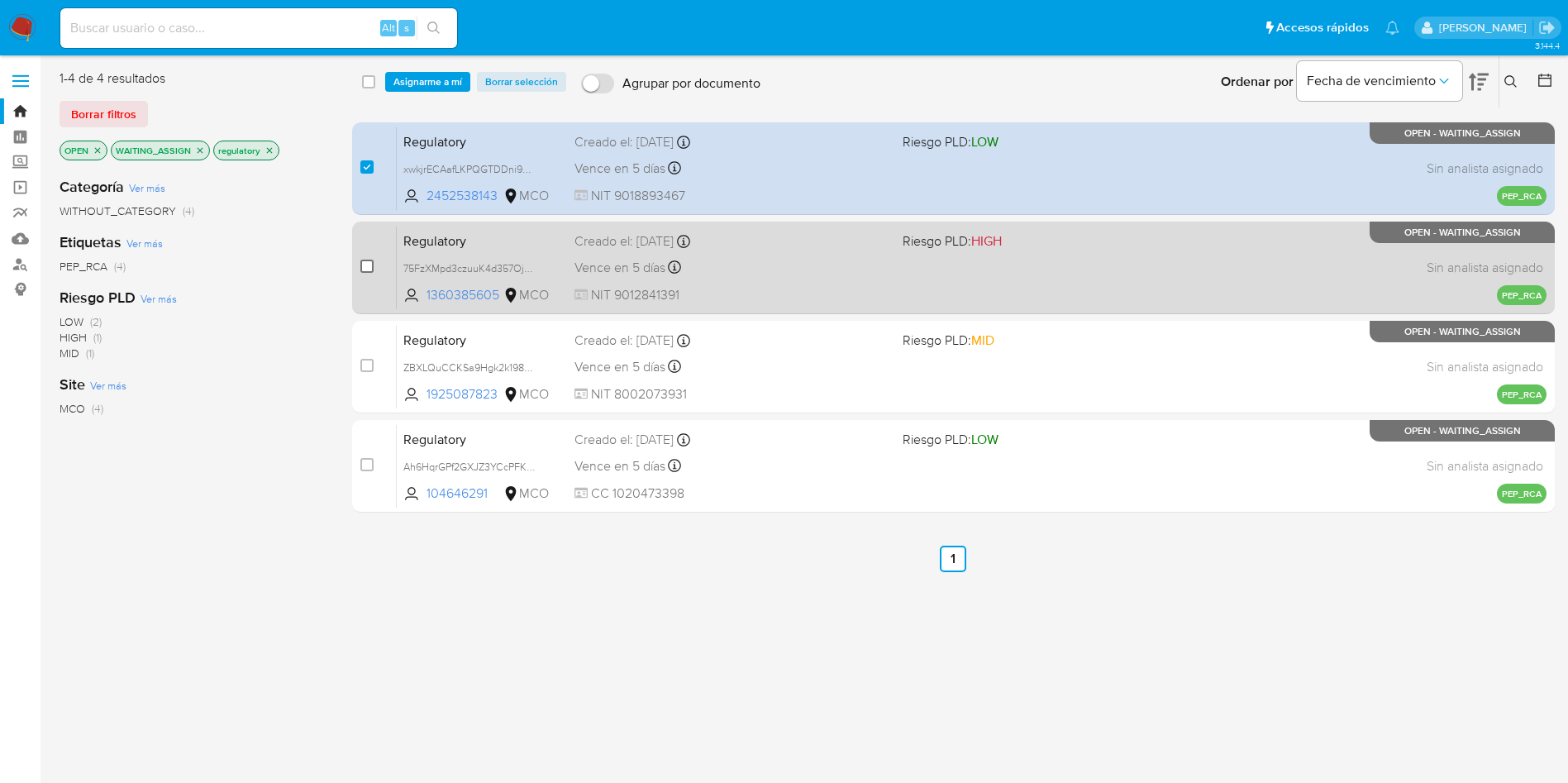 click at bounding box center [367, 266] 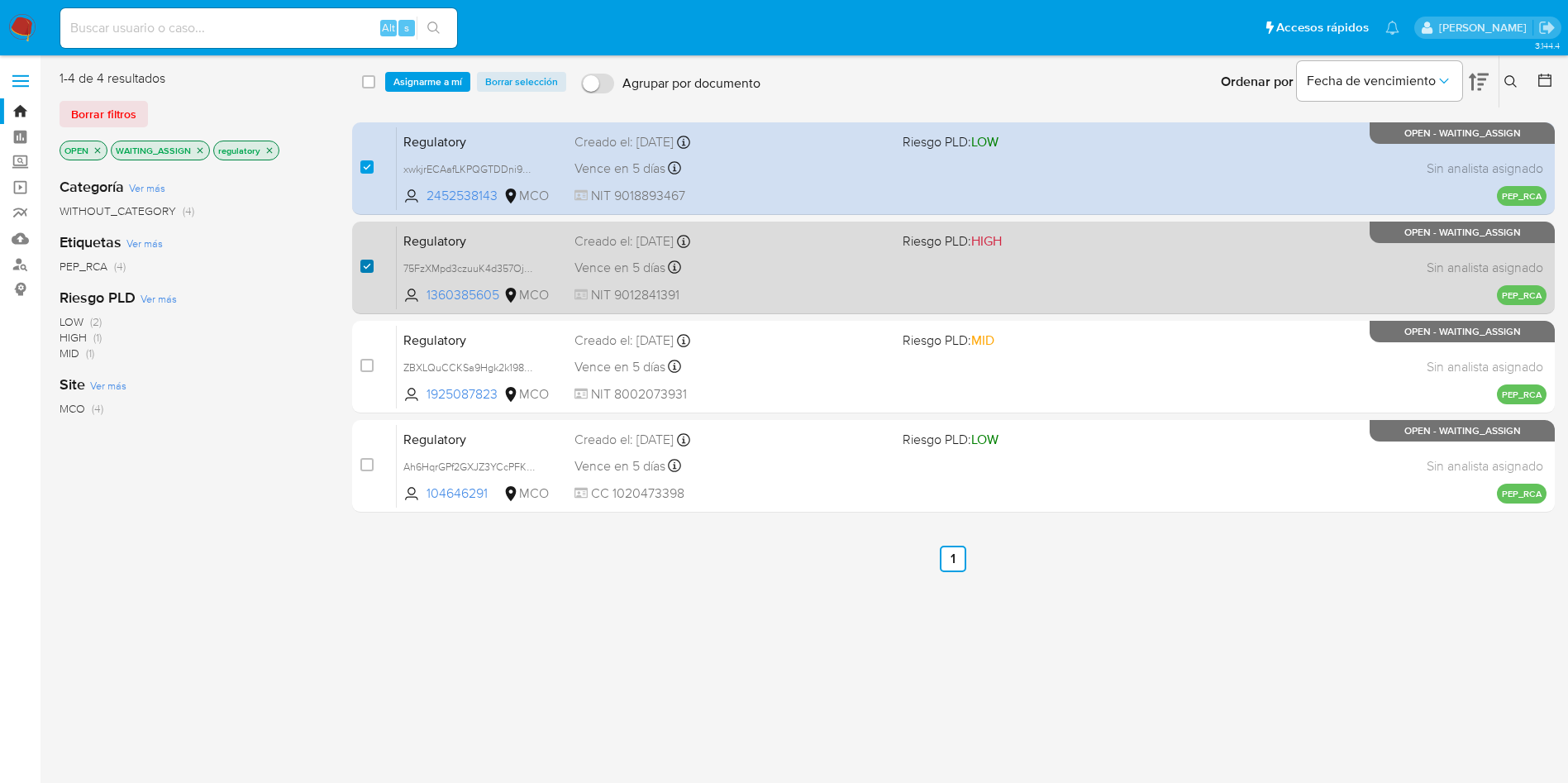 checkbox on "true" 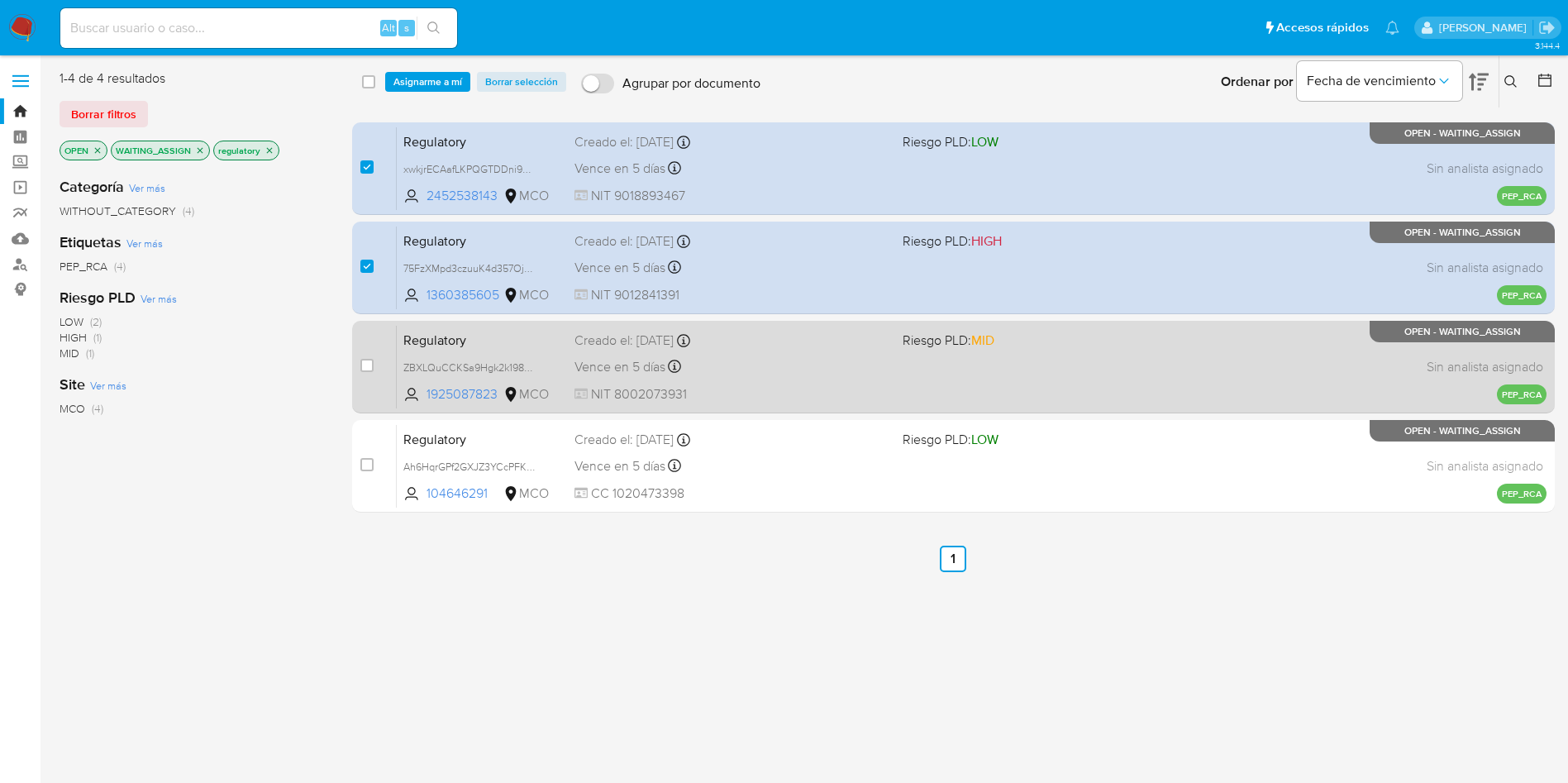 click on "case-item-checkbox   No es posible asignar el caso" at bounding box center [379, 366] 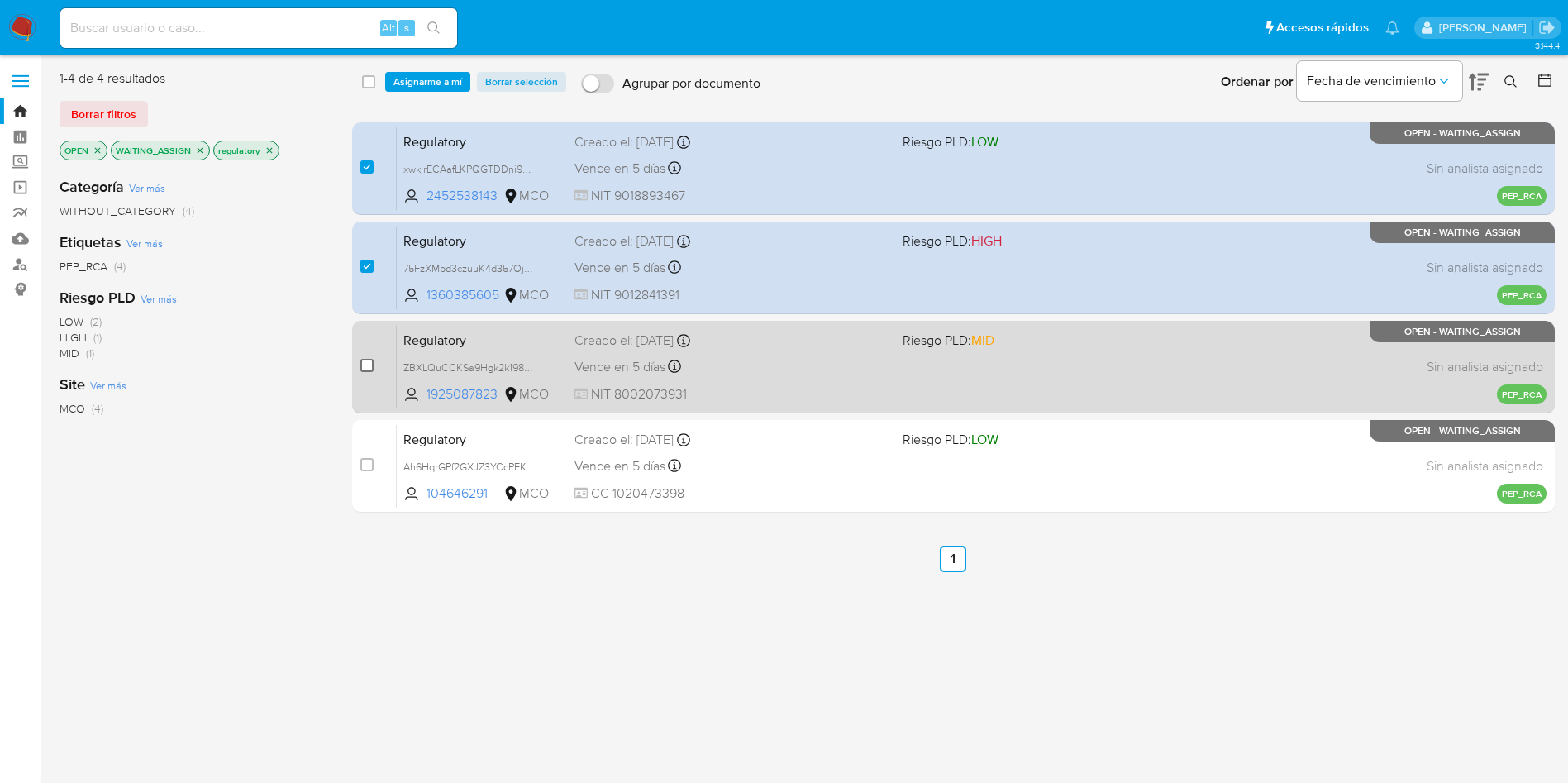 click at bounding box center (367, 365) 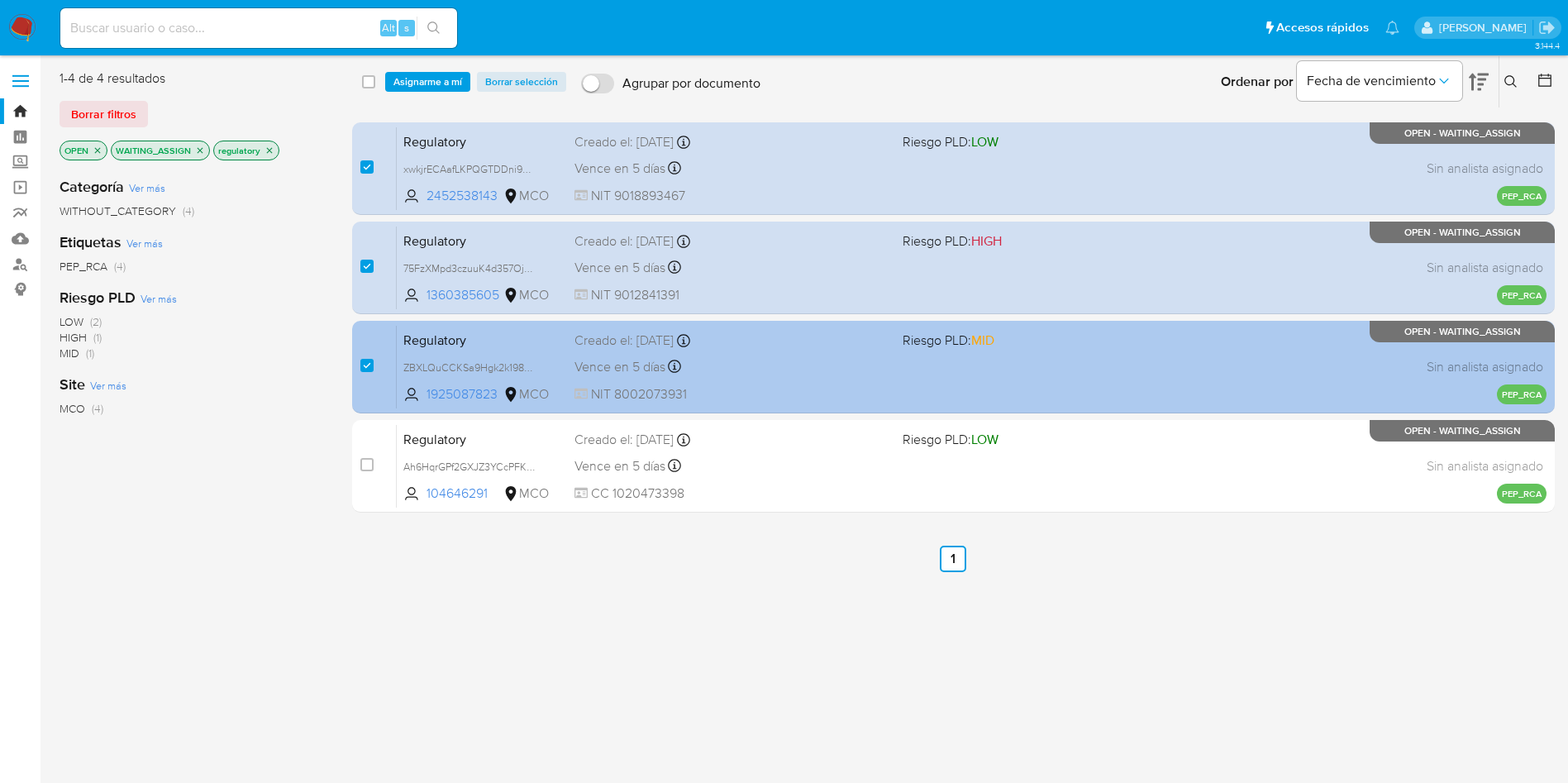 click on "case-item-checkbox   No es posible asignar el caso" at bounding box center (379, 366) 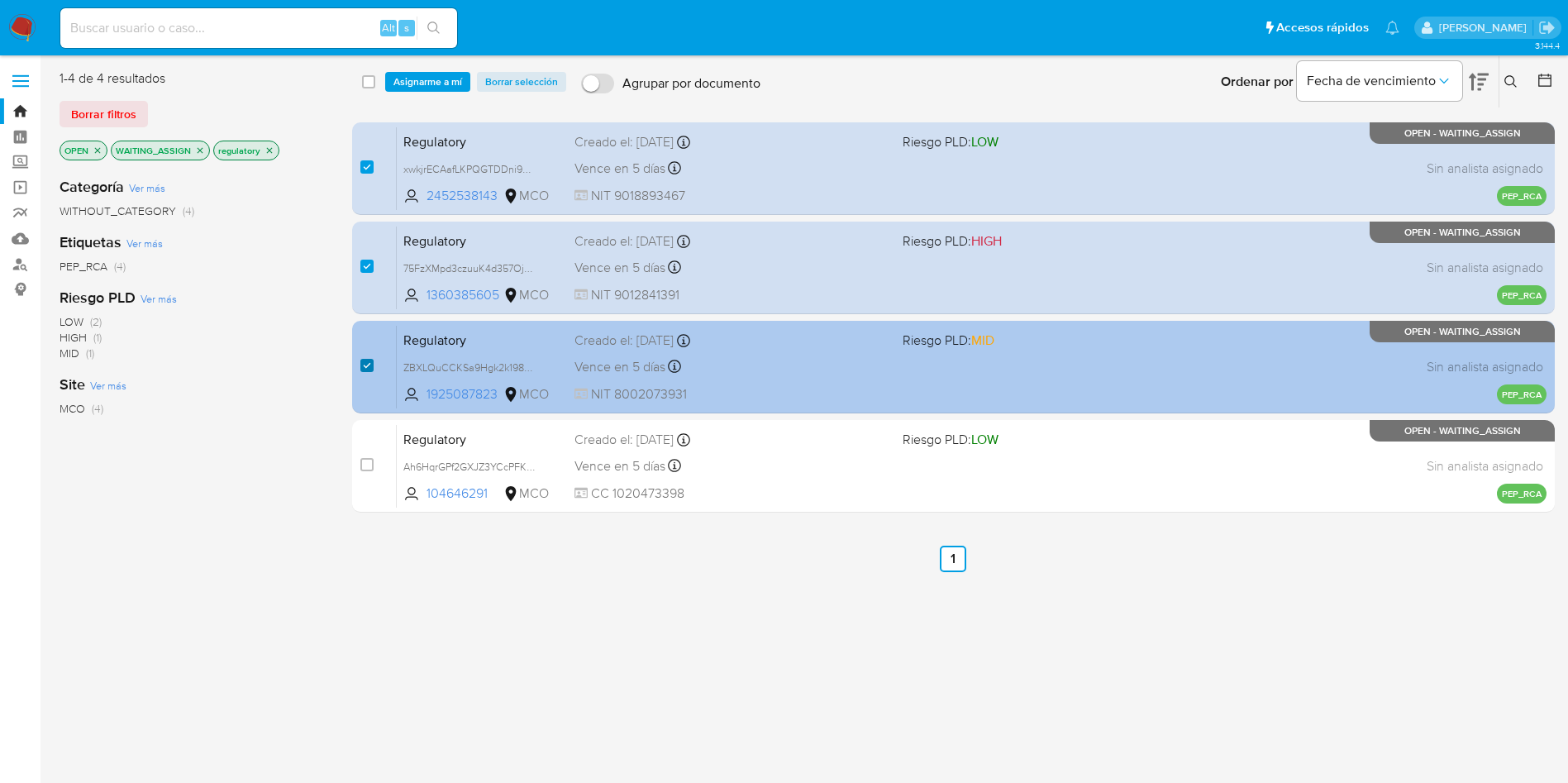 click at bounding box center [367, 365] 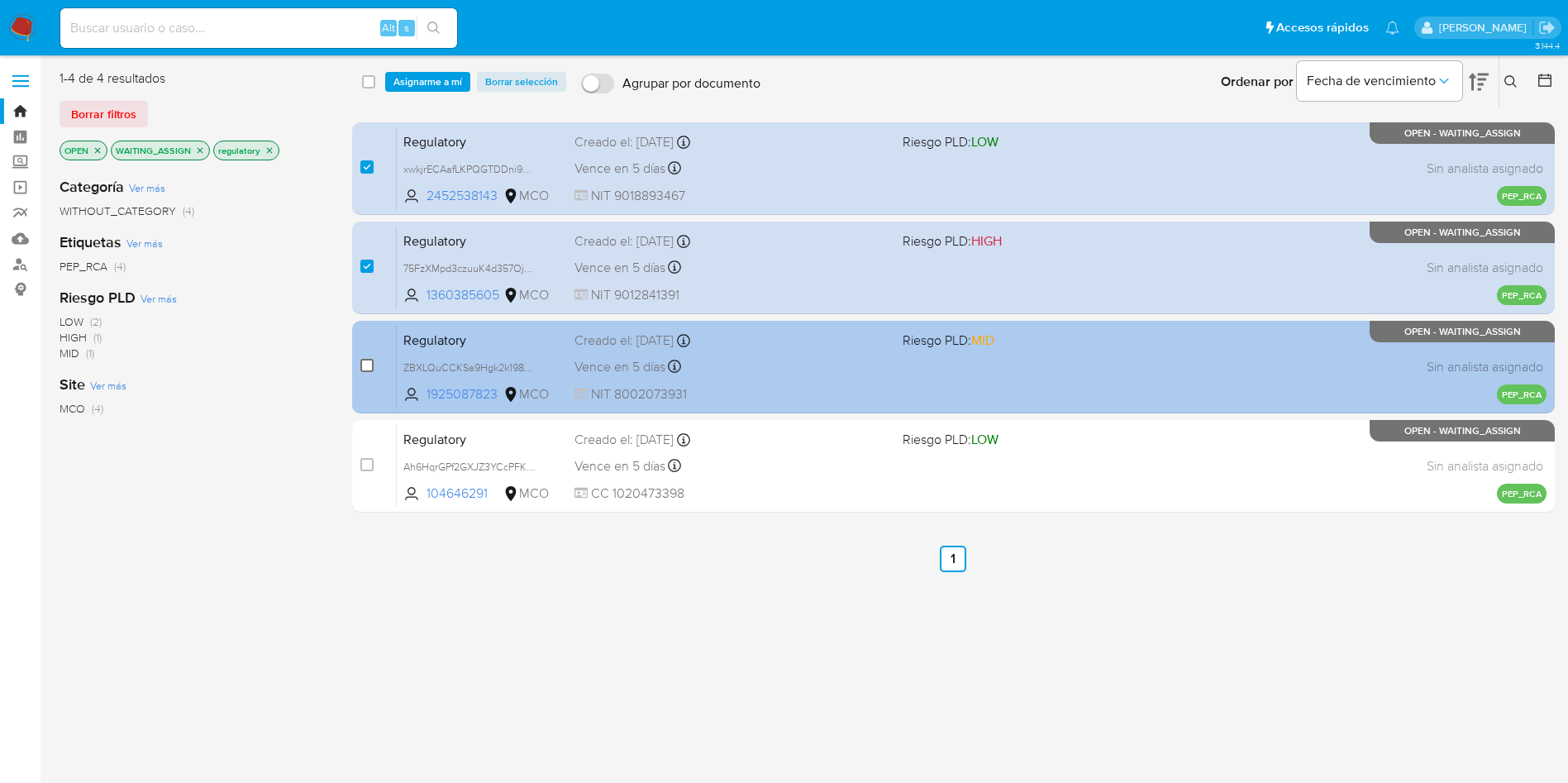 checkbox on "false" 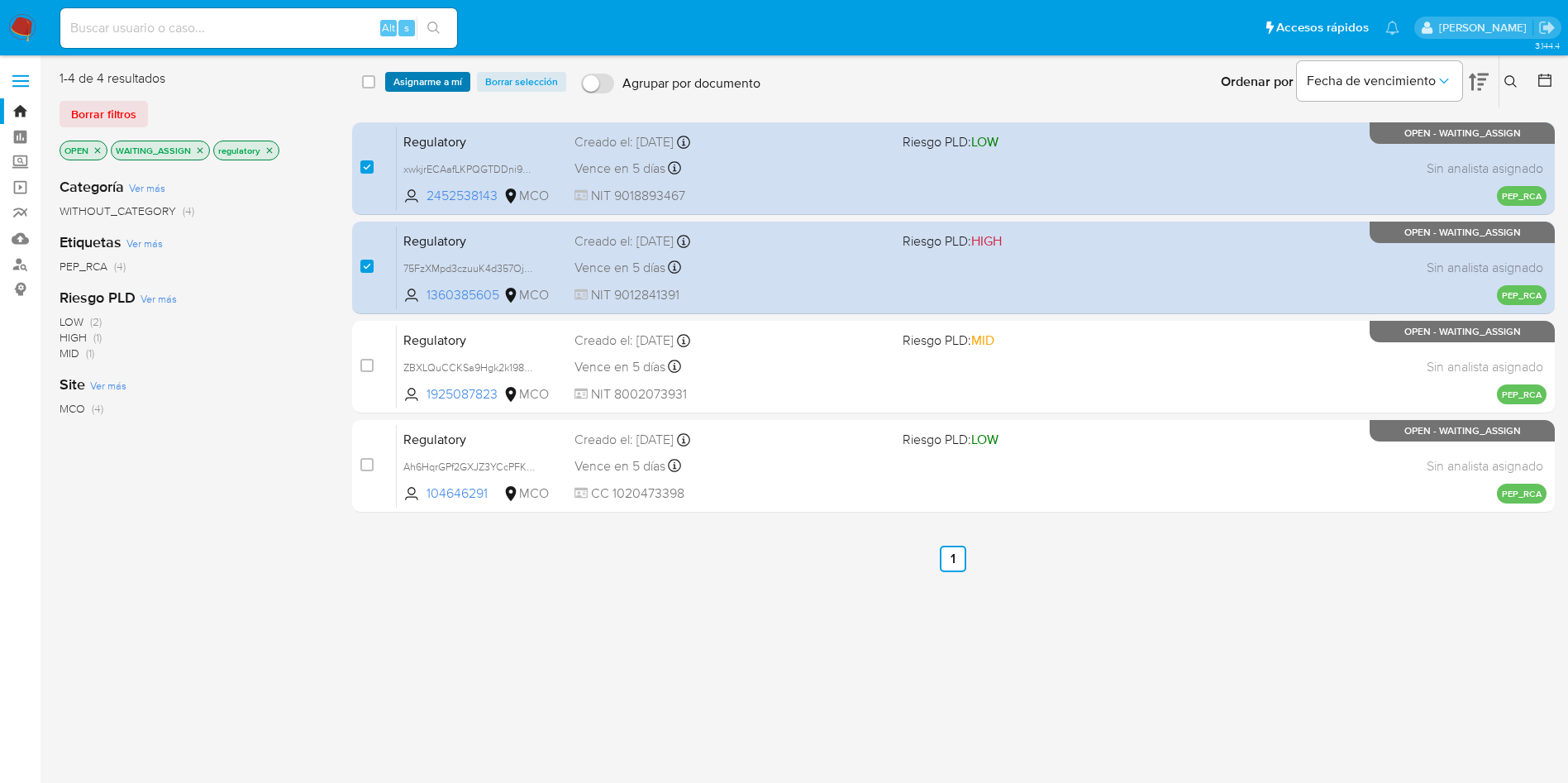 click on "Asignarme a mí" at bounding box center [427, 82] 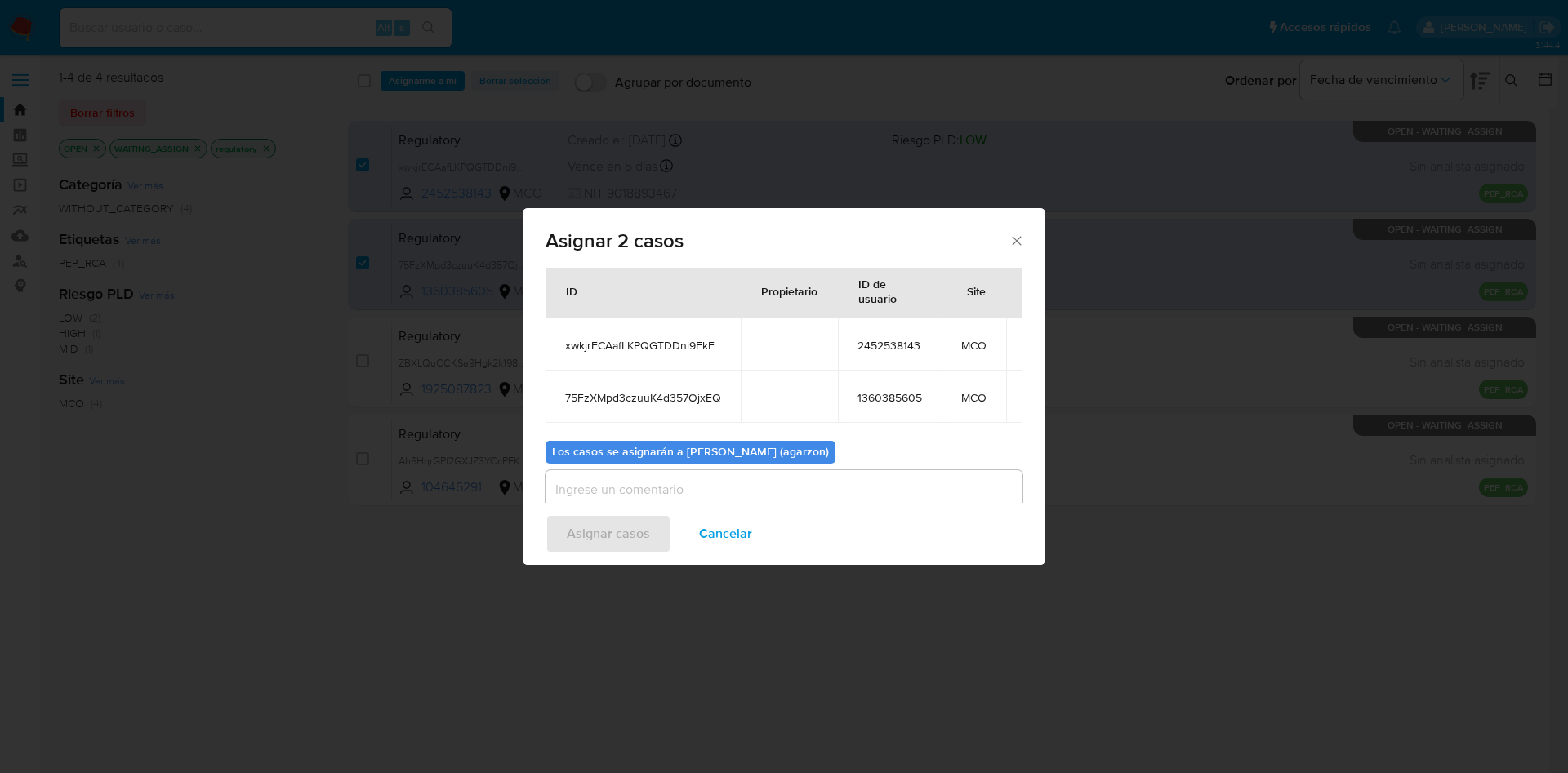 scroll, scrollTop: 99, scrollLeft: 0, axis: vertical 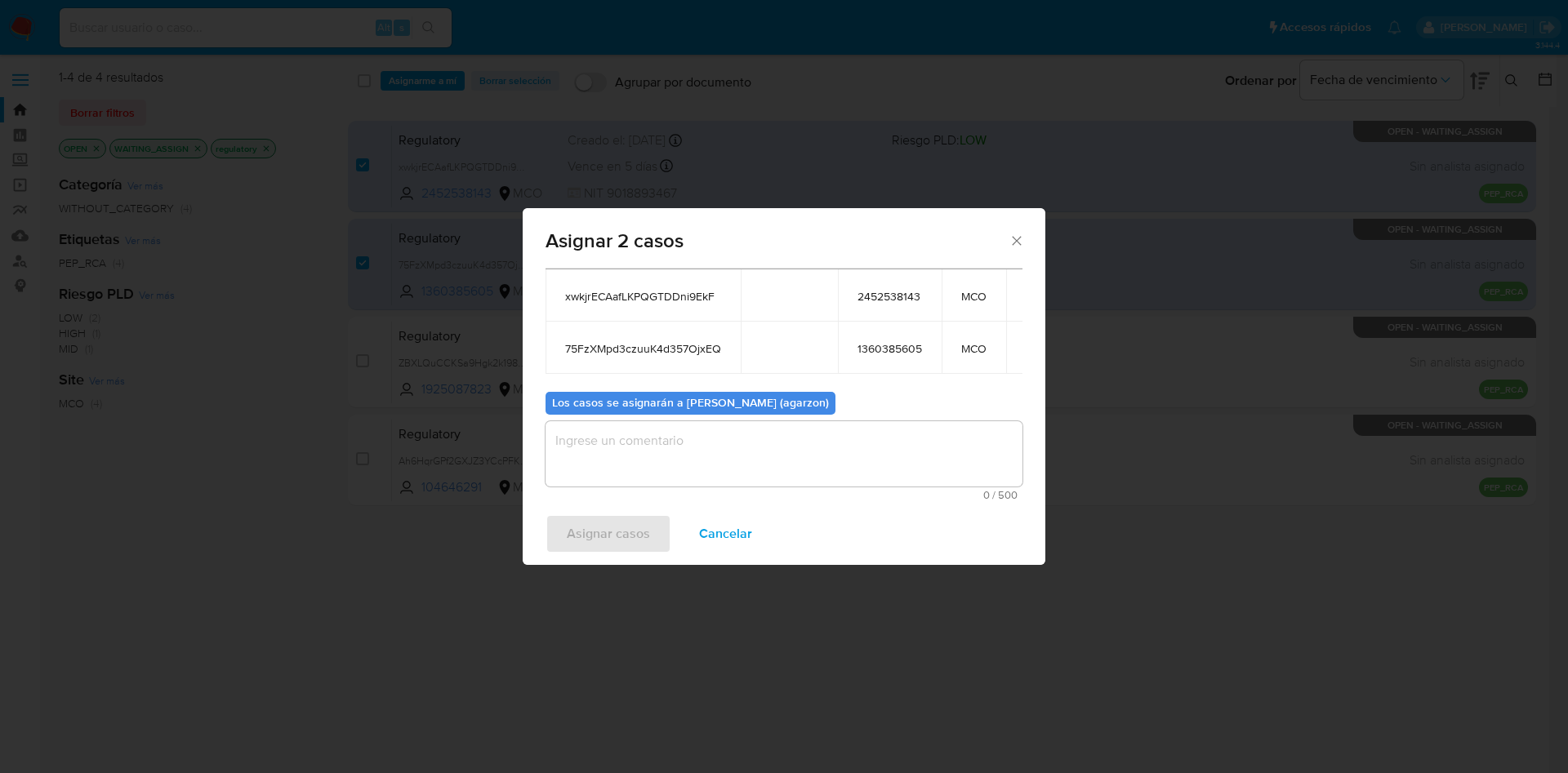 click at bounding box center [784, 454] 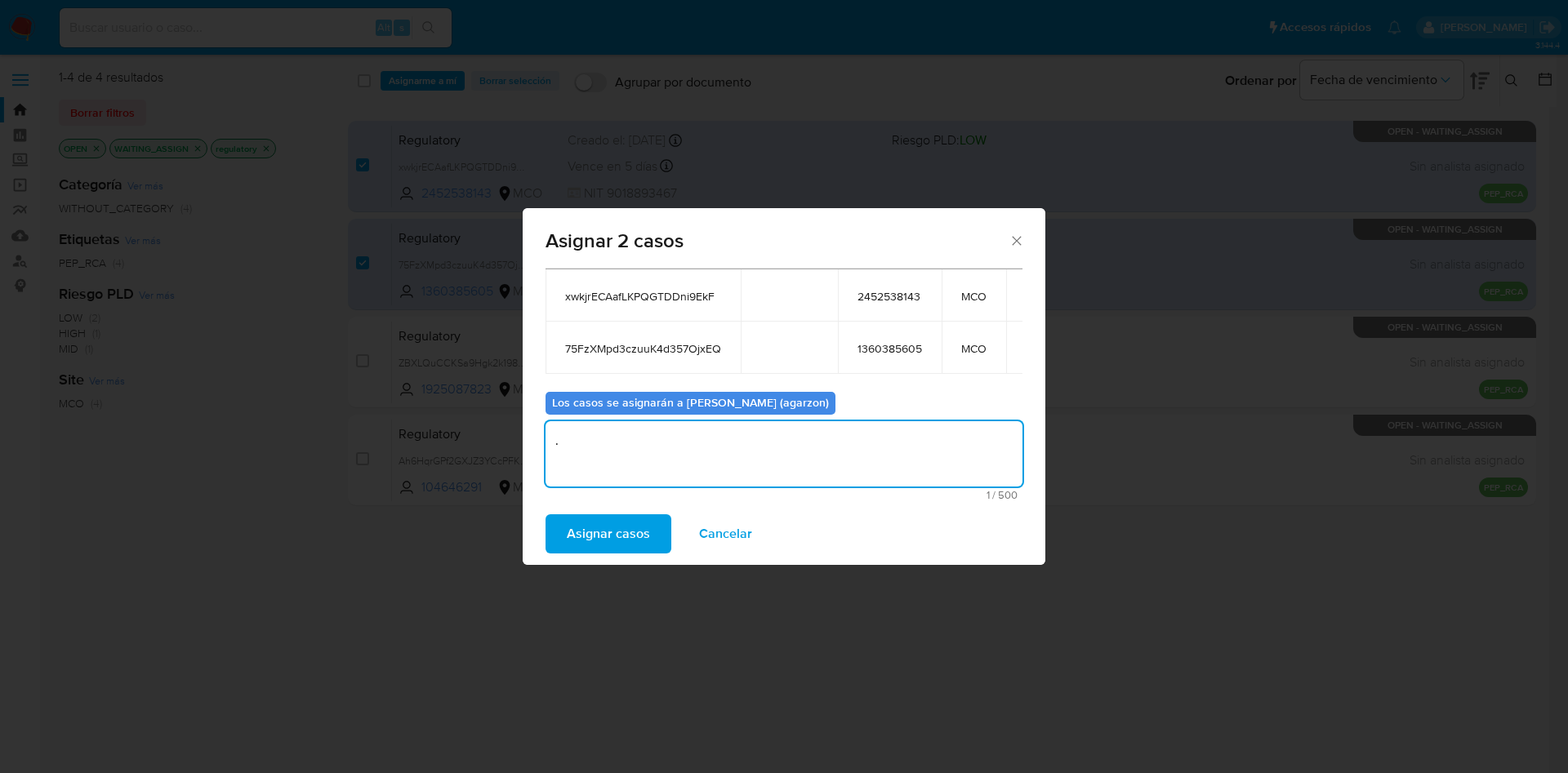 scroll, scrollTop: 0, scrollLeft: 0, axis: both 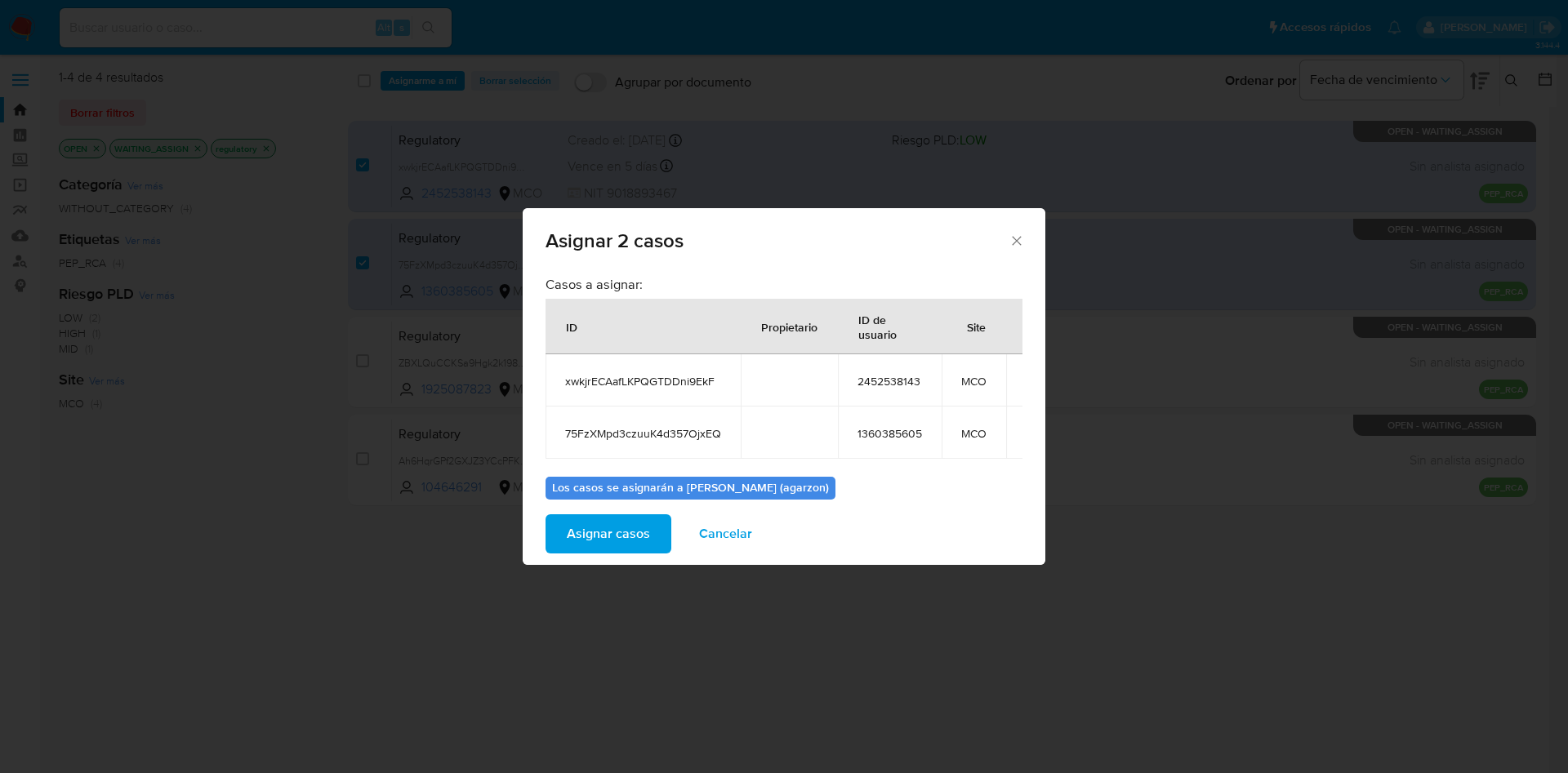 type on "." 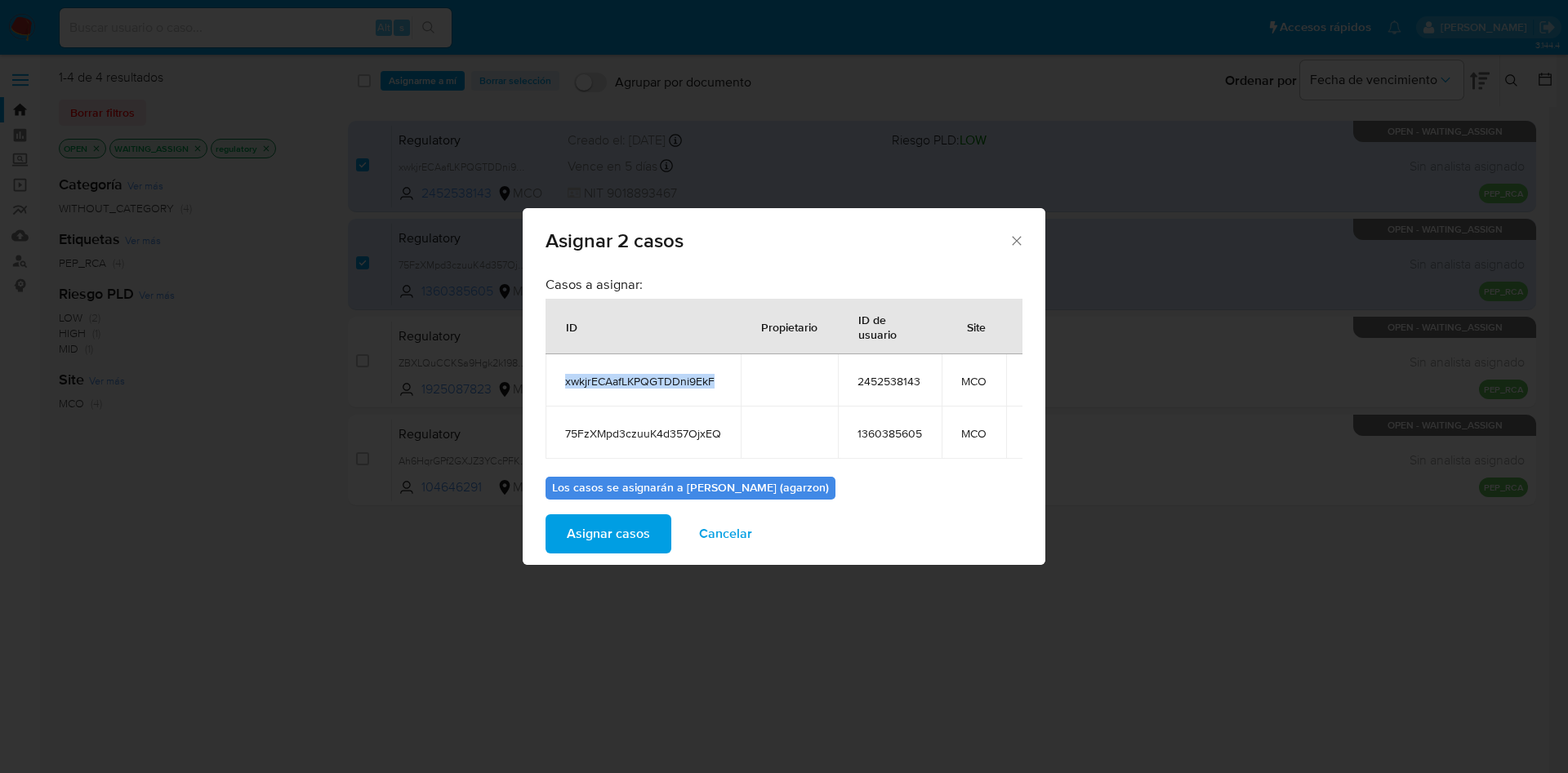 click on "xwkjrECAafLKPQGTDDni9EkF" at bounding box center [643, 381] 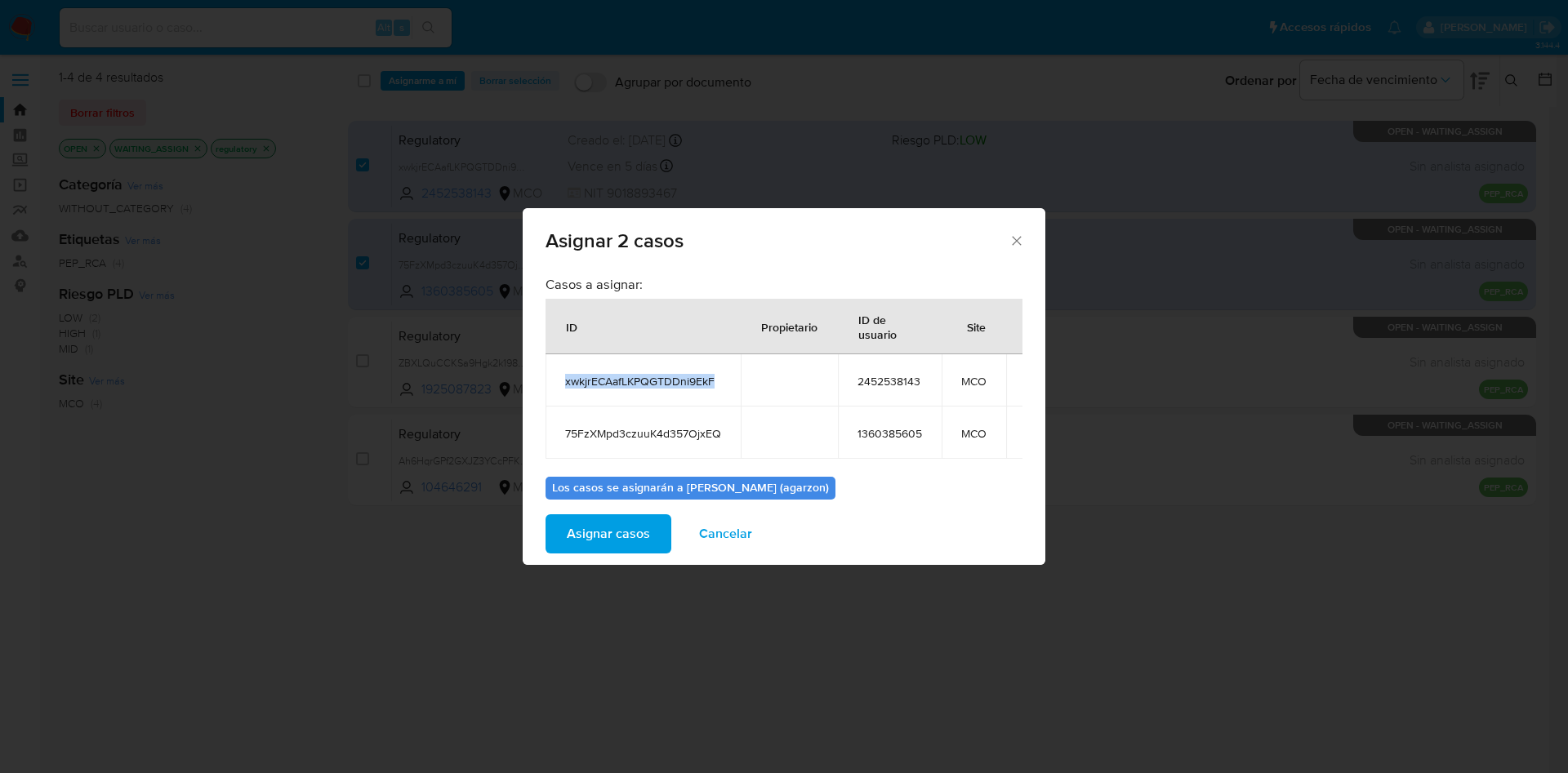 click on "xwkjrECAafLKPQGTDDni9EkF" at bounding box center (643, 381) 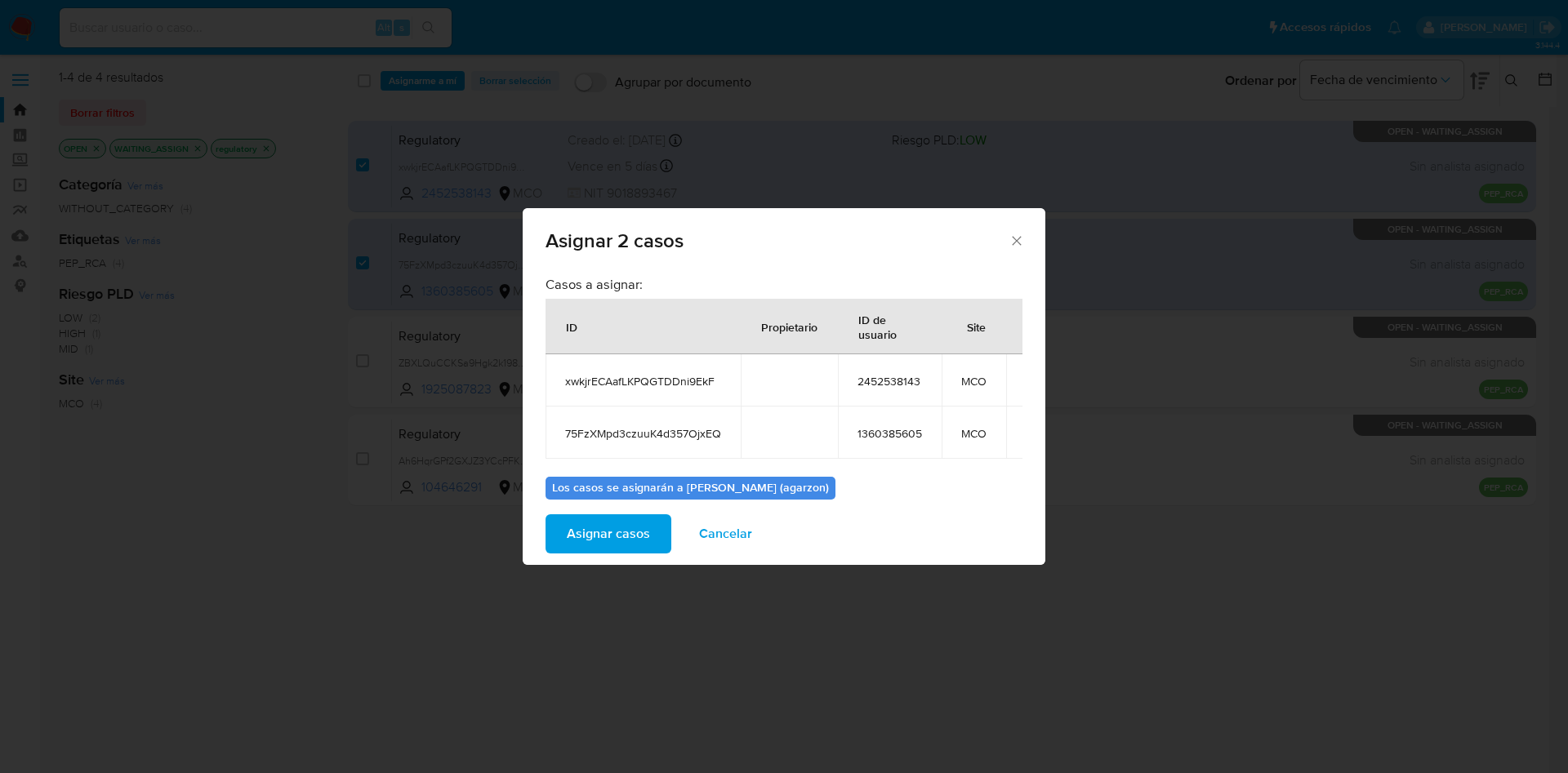 click on "75FzXMpd3czuuK4d357OjxEQ" at bounding box center [643, 433] 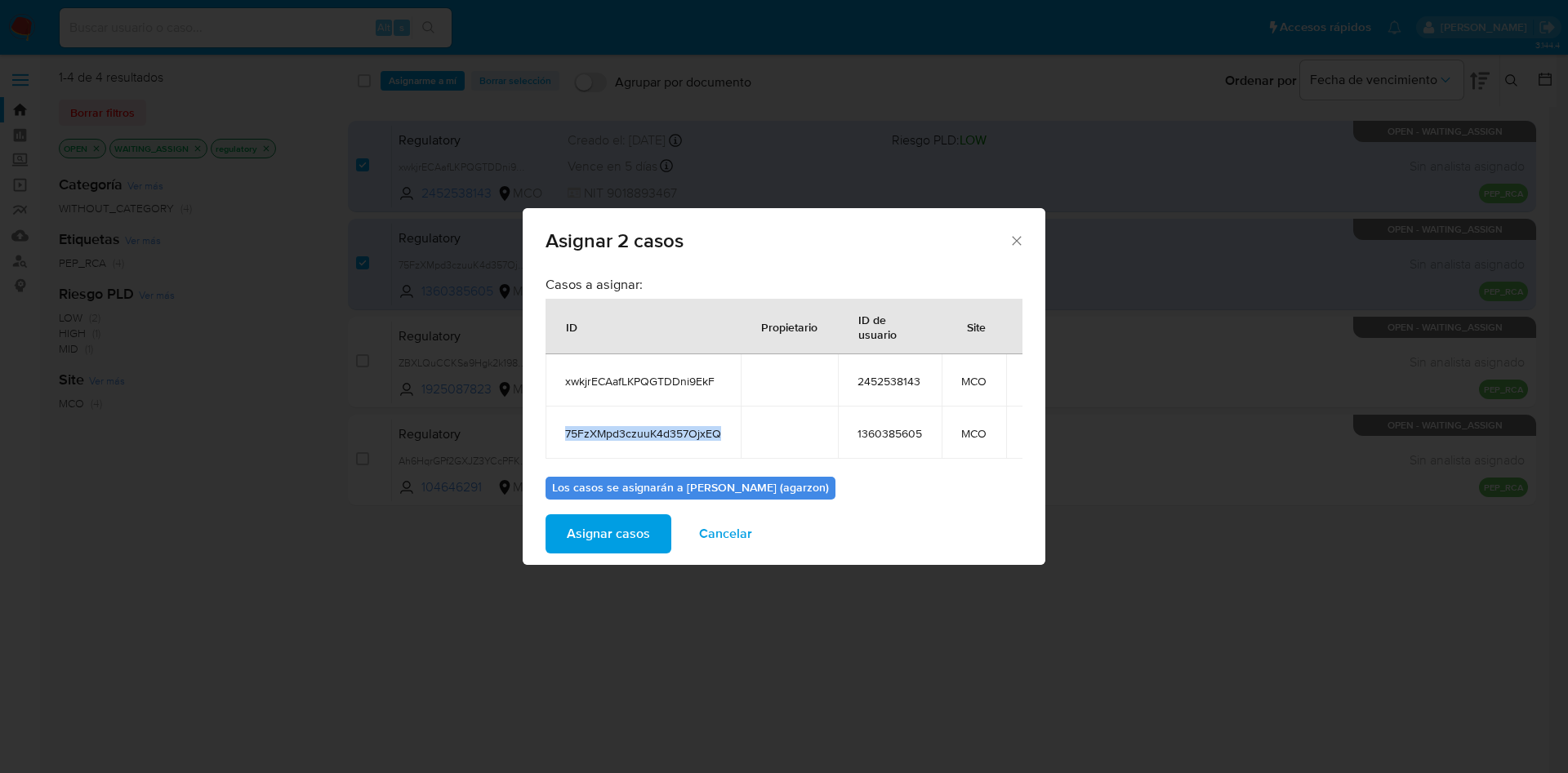 click on "75FzXMpd3czuuK4d357OjxEQ" at bounding box center (643, 433) 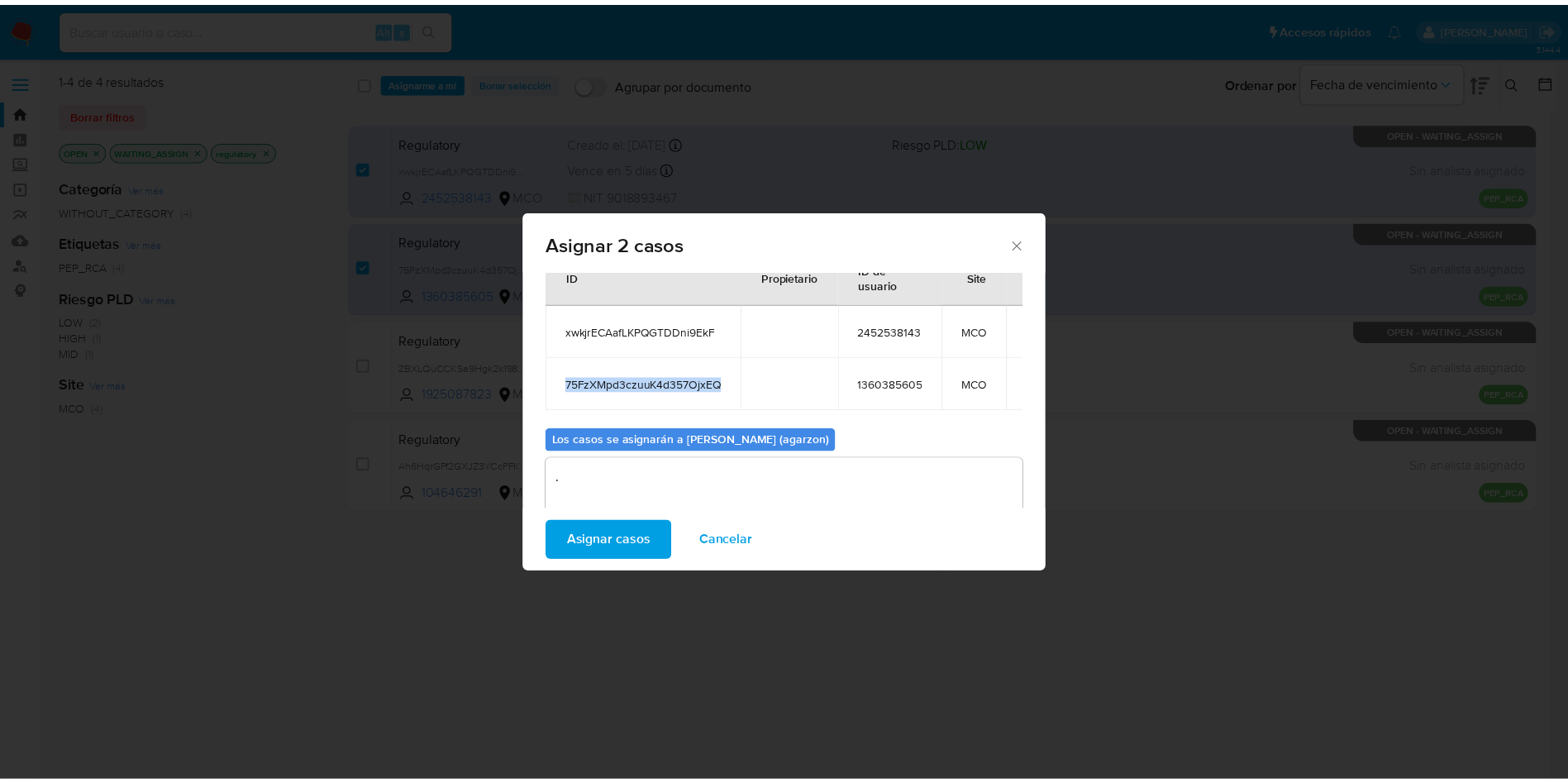 scroll, scrollTop: 100, scrollLeft: 0, axis: vertical 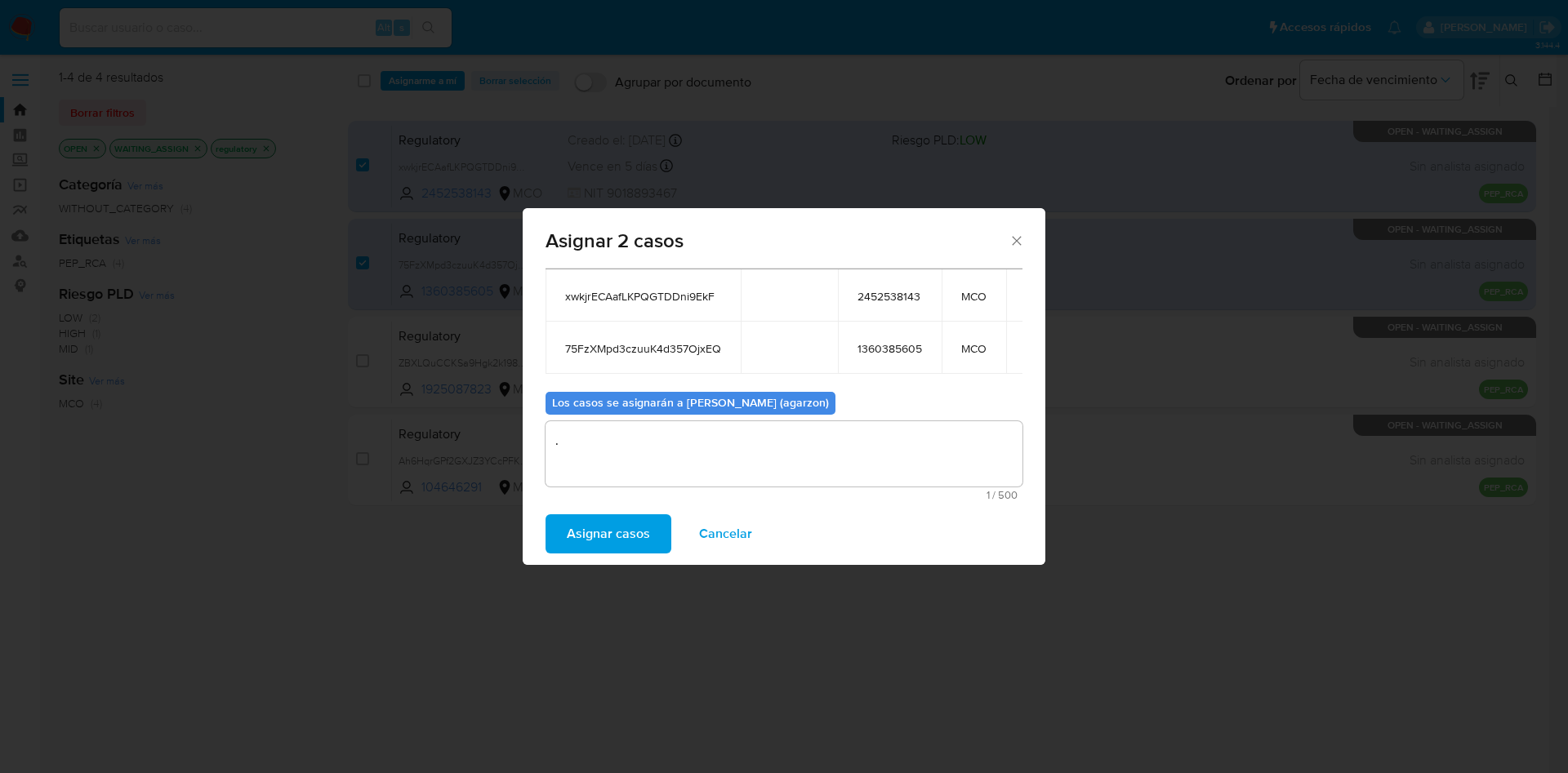 click on "." at bounding box center (784, 454) 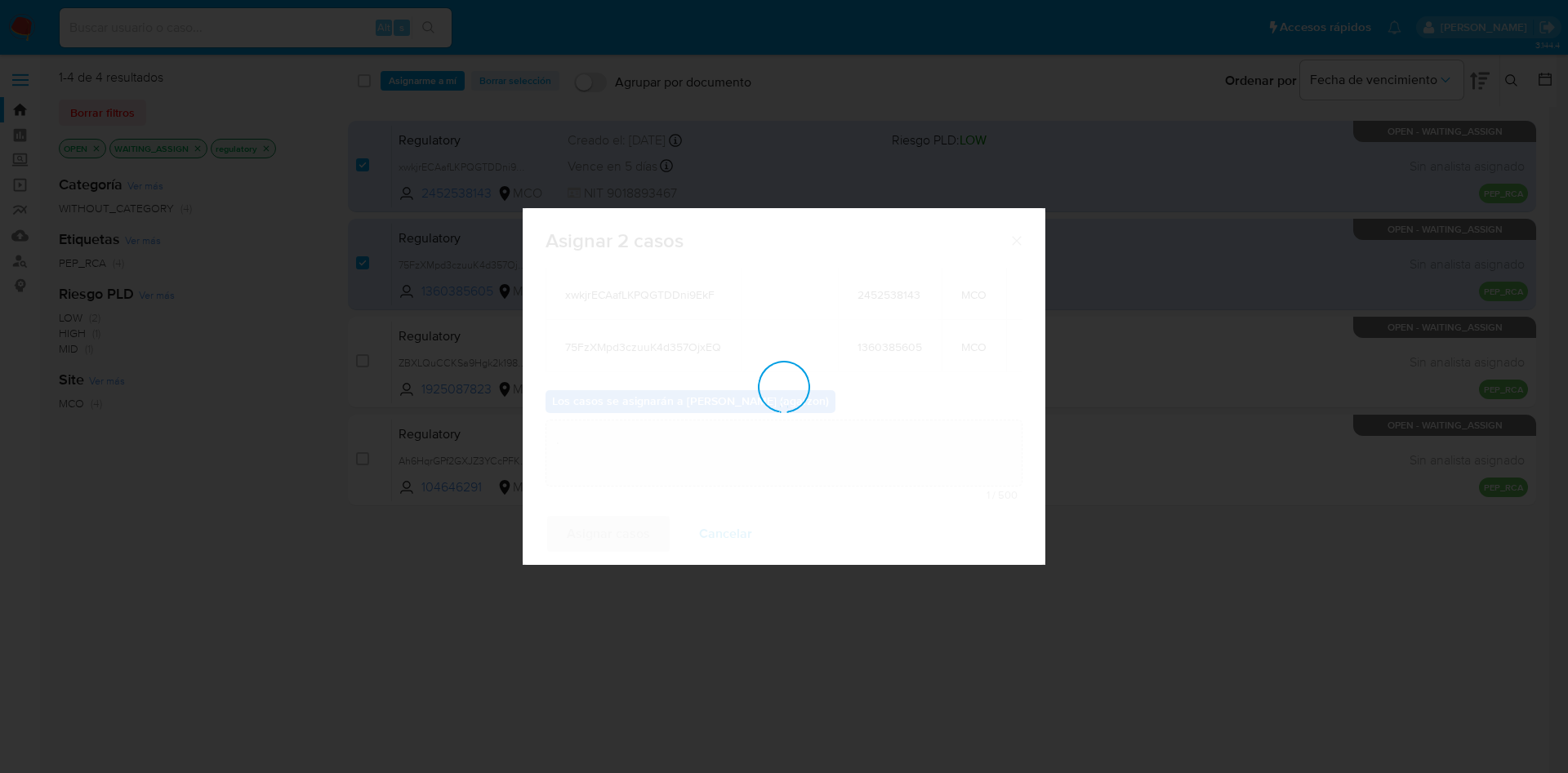 type 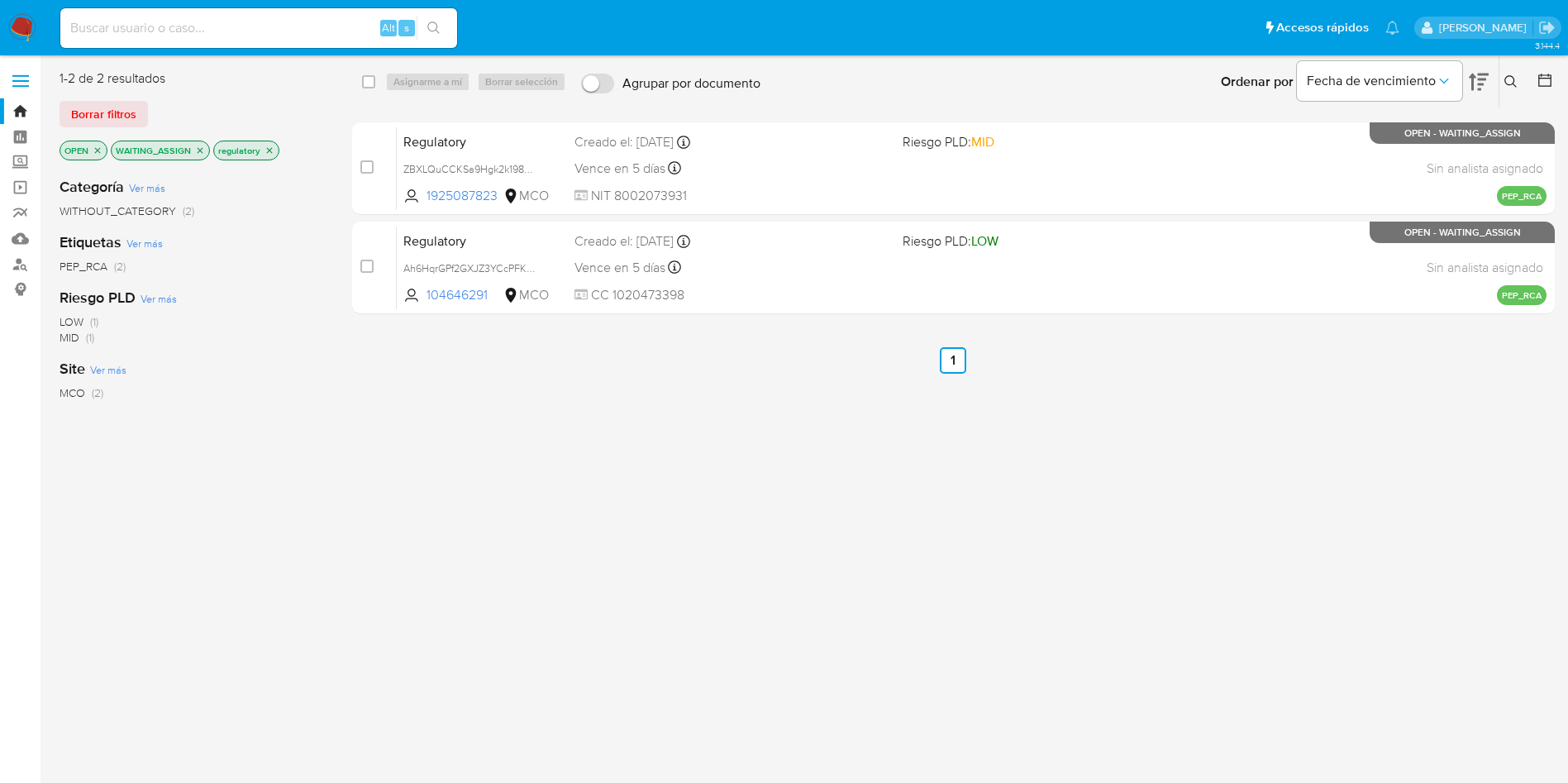 click on "select-all-cases-checkbox Asignarme a mí Borrar selección Agrupar por documento Ordenar por Fecha de vencimiento   No es posible ordenar los resultados mientras se encuentren agrupados. Ingrese ID de usuario o caso Buscar Borrar filtros case-item-checkbox   No es posible asignar el caso Regulatory ZBXLQuCCKSa9Hgk2k19883Z6 1925087823 MCO Riesgo PLD:  MID Creado el: 09/07/2025   Creado el: 09/07/2025 13:40:03 Vence en 5 días   Vence el 14/07/2025 13:40:04 NIT   8002073931 Sin analista asignado   Asignado el: - PEP_RCA OPEN - WAITING_ASSIGN  case-item-checkbox   No es posible asignar el caso Regulatory Ah6HqrGPf2GXJZ3YCcPFKZtO 104646291 MCO Riesgo PLD:  LOW Creado el: 09/07/2025   Creado el: 09/07/2025 14:43:59 Vence en 5 días   Vence el 14/07/2025 14:44:00 CC   1020473398 Sin analista asignado   Asignado el: - PEP_RCA OPEN - WAITING_ASSIGN  Anterior 1 Siguiente" at bounding box center [953, 437] 